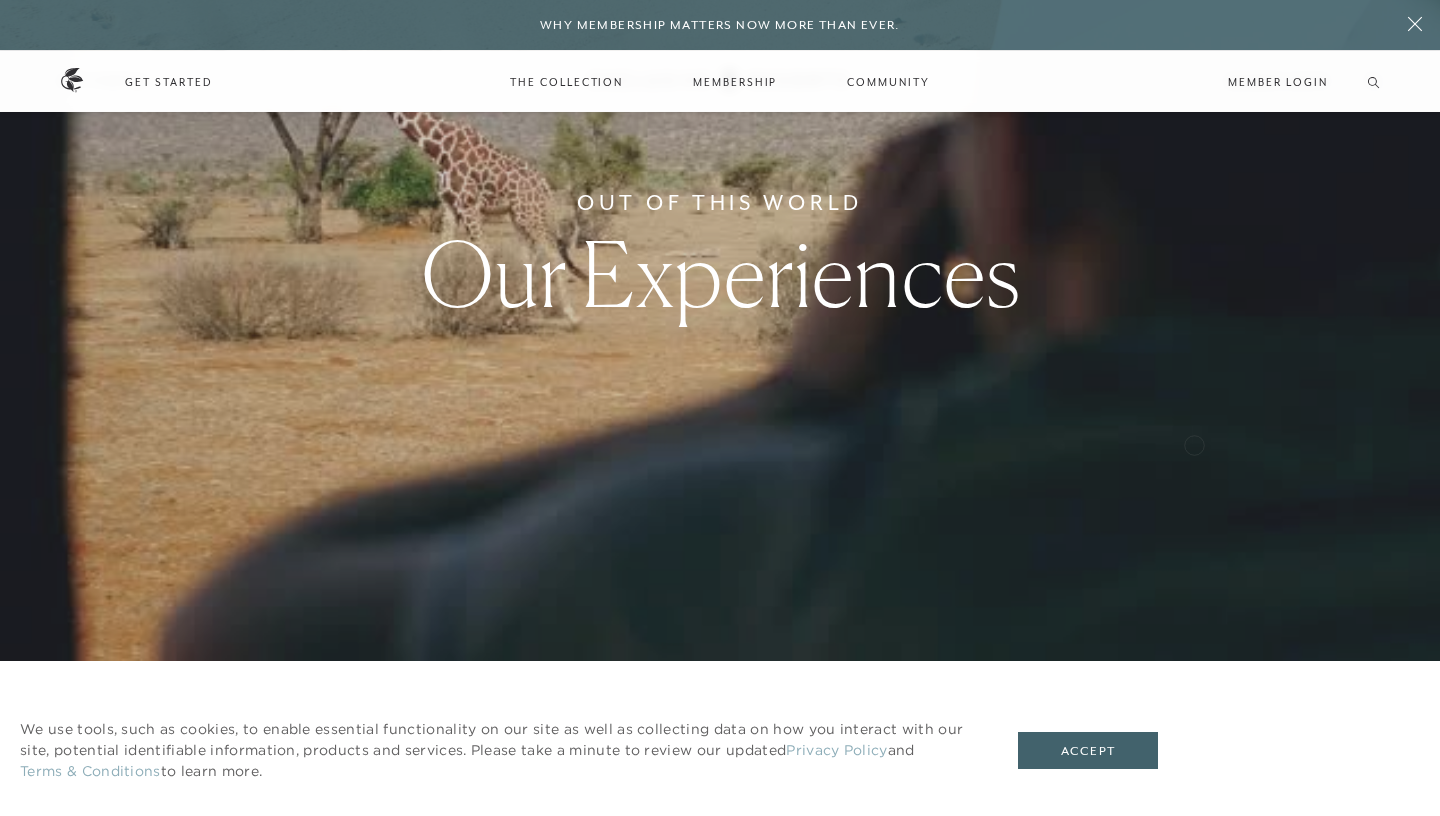 scroll, scrollTop: 79, scrollLeft: 0, axis: vertical 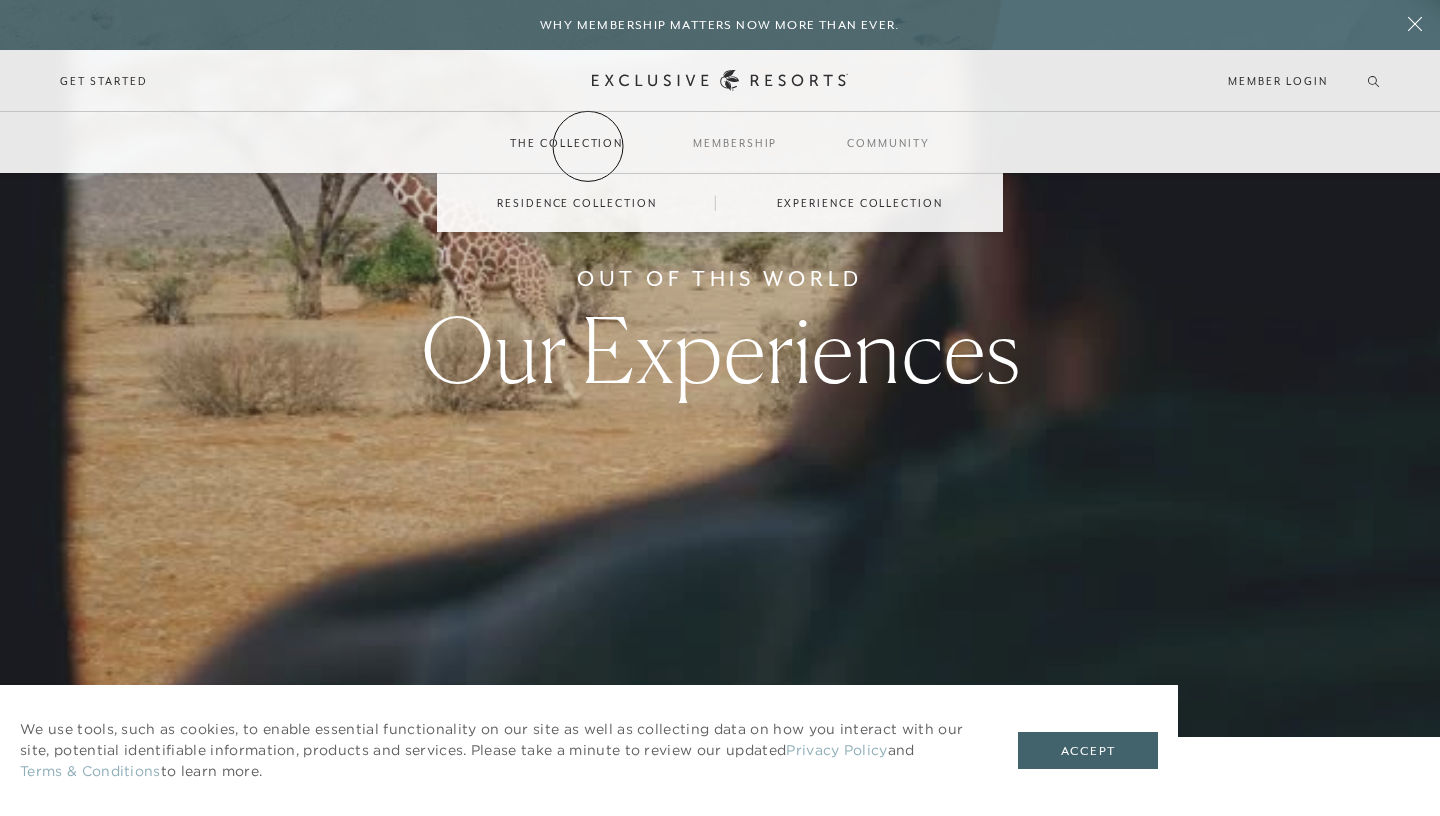 click on "The Collection" at bounding box center [566, 143] 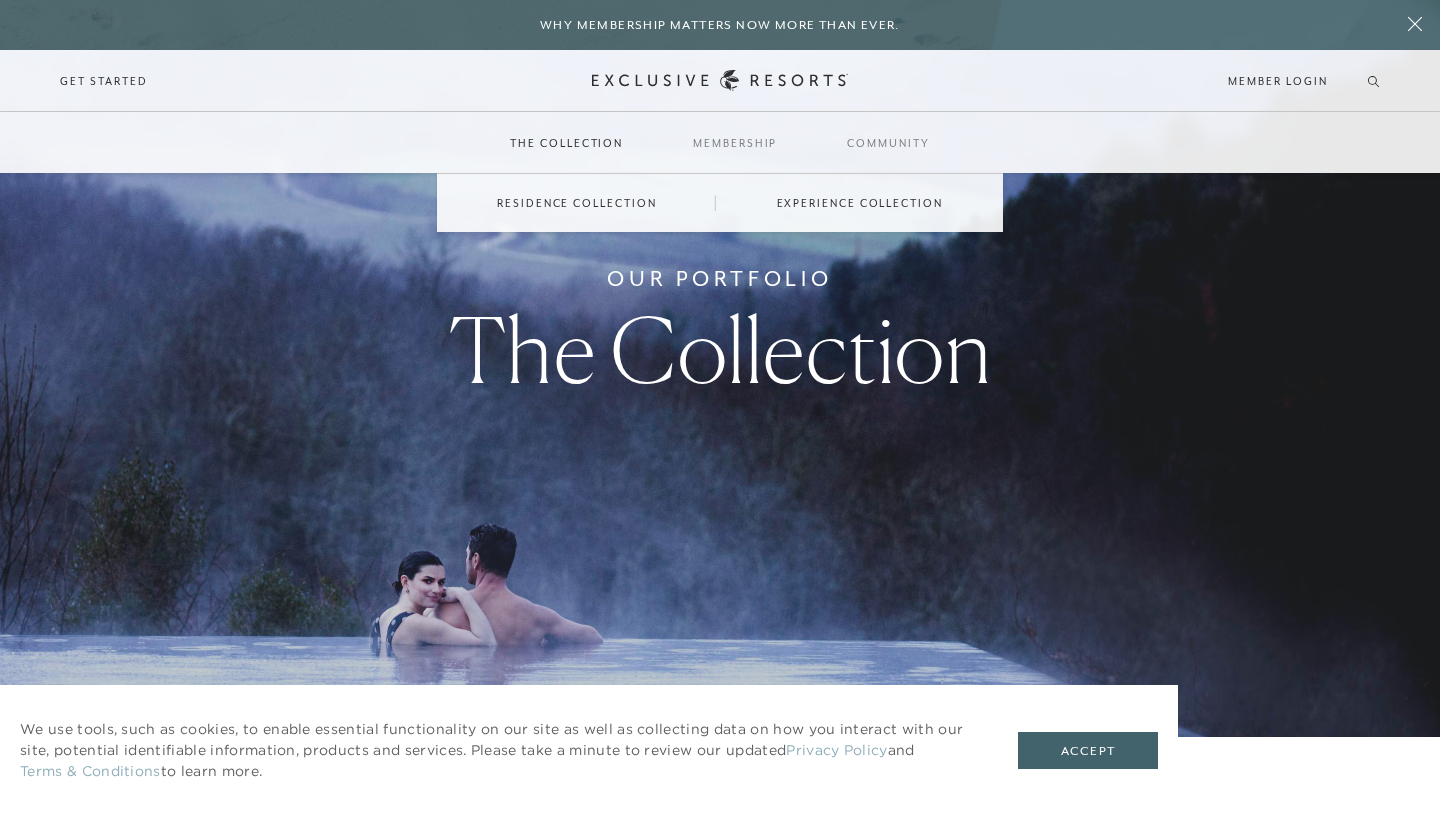 scroll, scrollTop: 0, scrollLeft: 0, axis: both 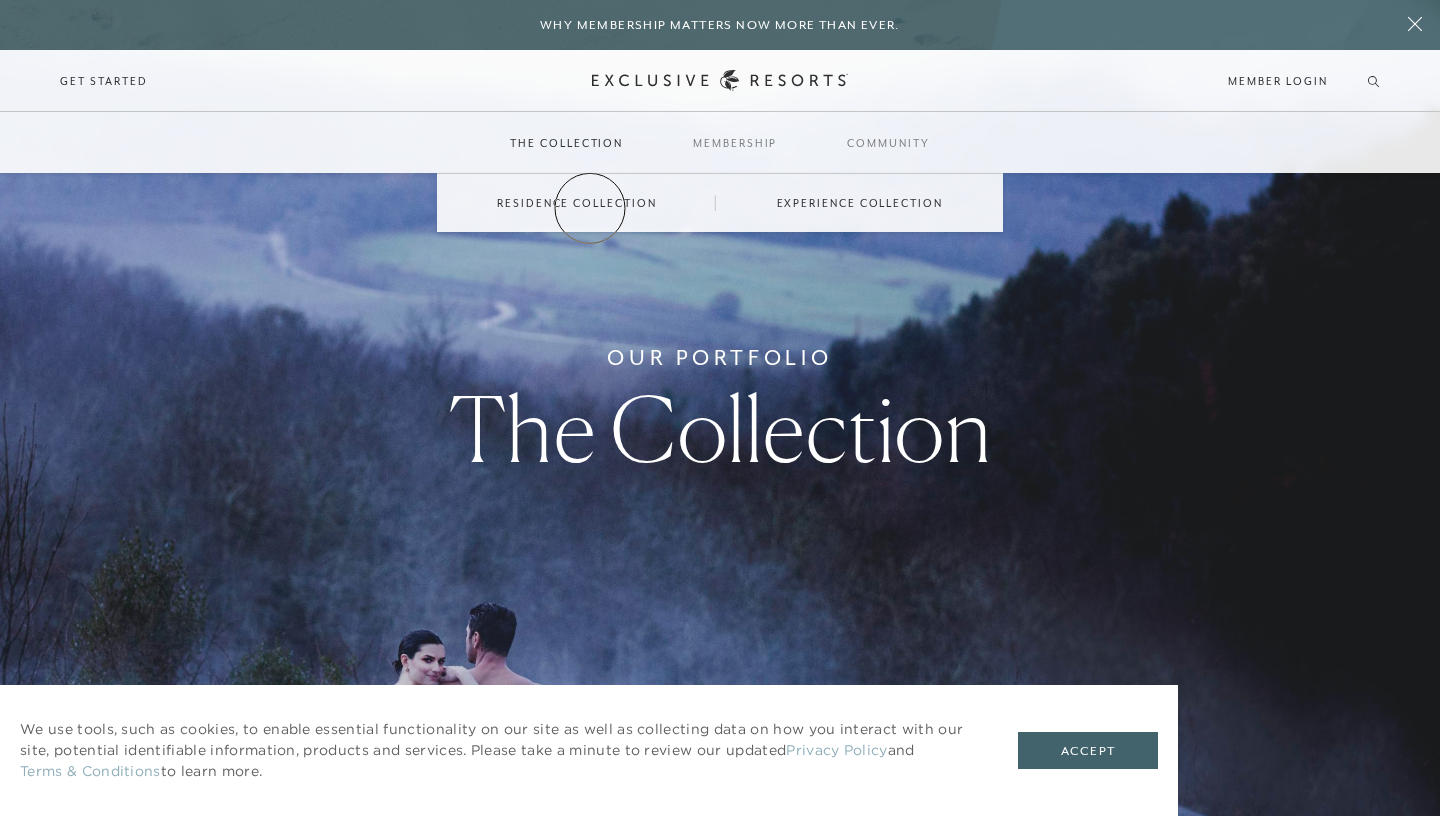 click on "Residence Collection" at bounding box center [576, 203] 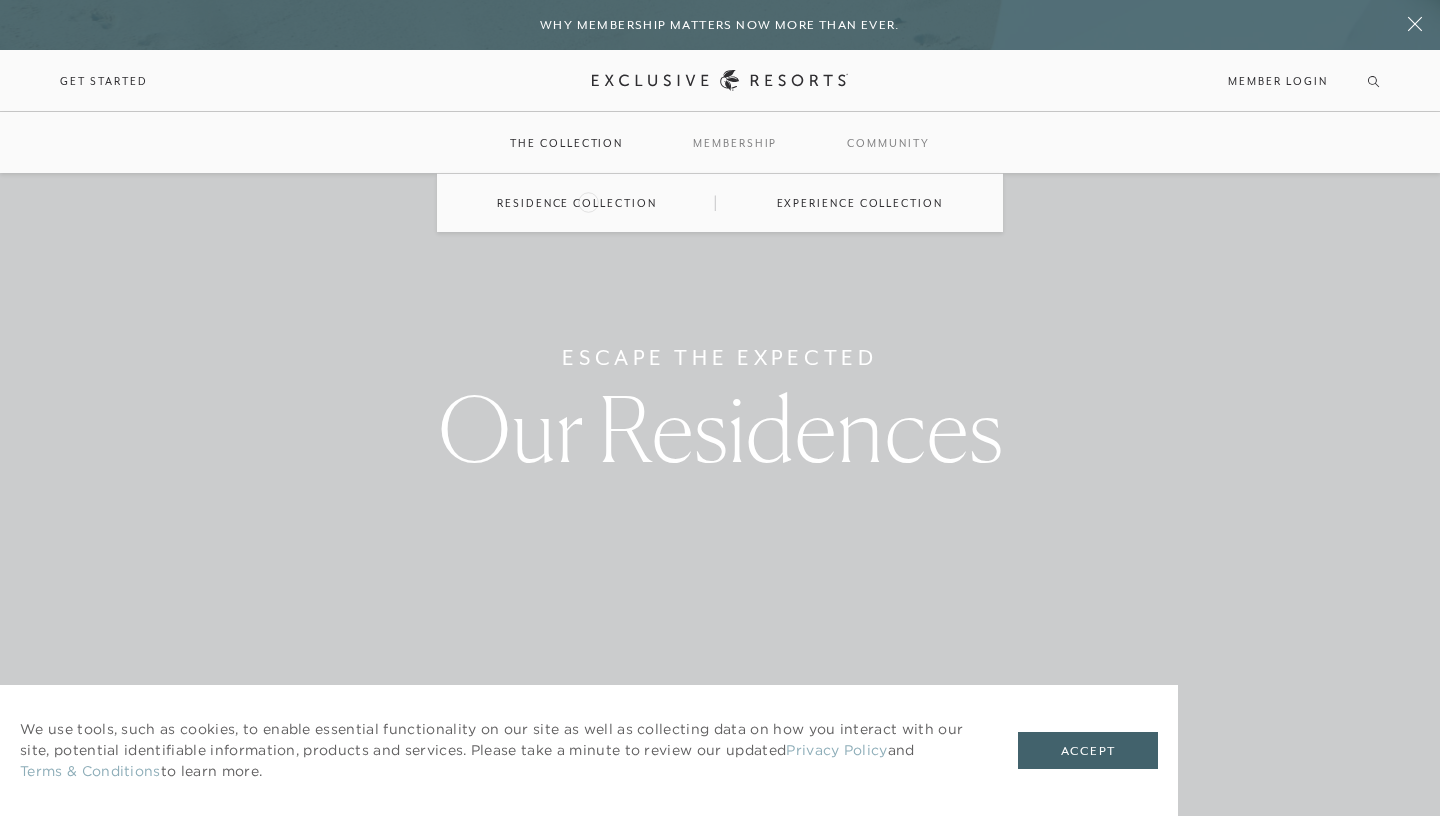 click on "Residence Collection" at bounding box center [576, 203] 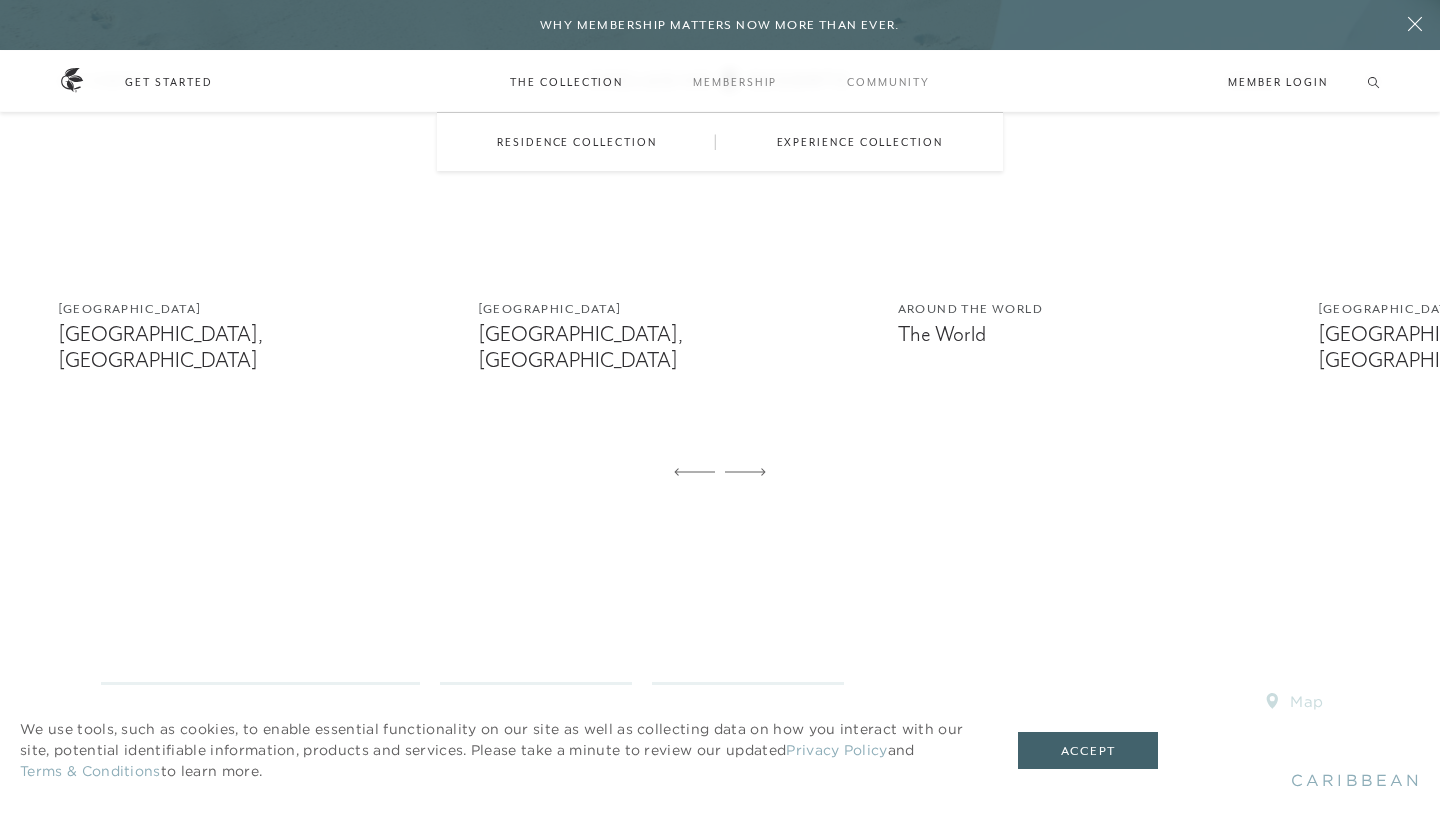 scroll, scrollTop: 0, scrollLeft: 0, axis: both 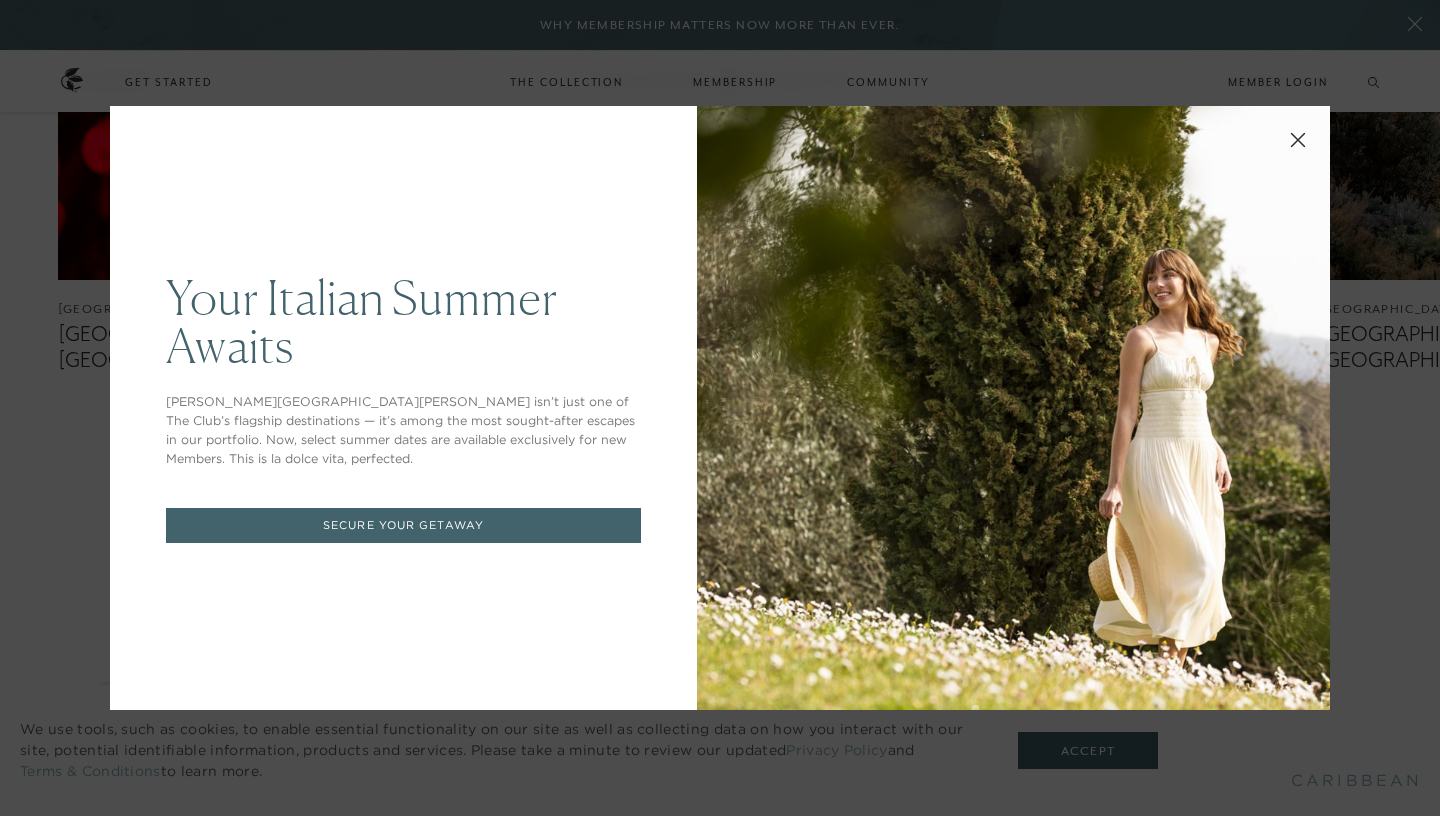 click at bounding box center (1298, 138) 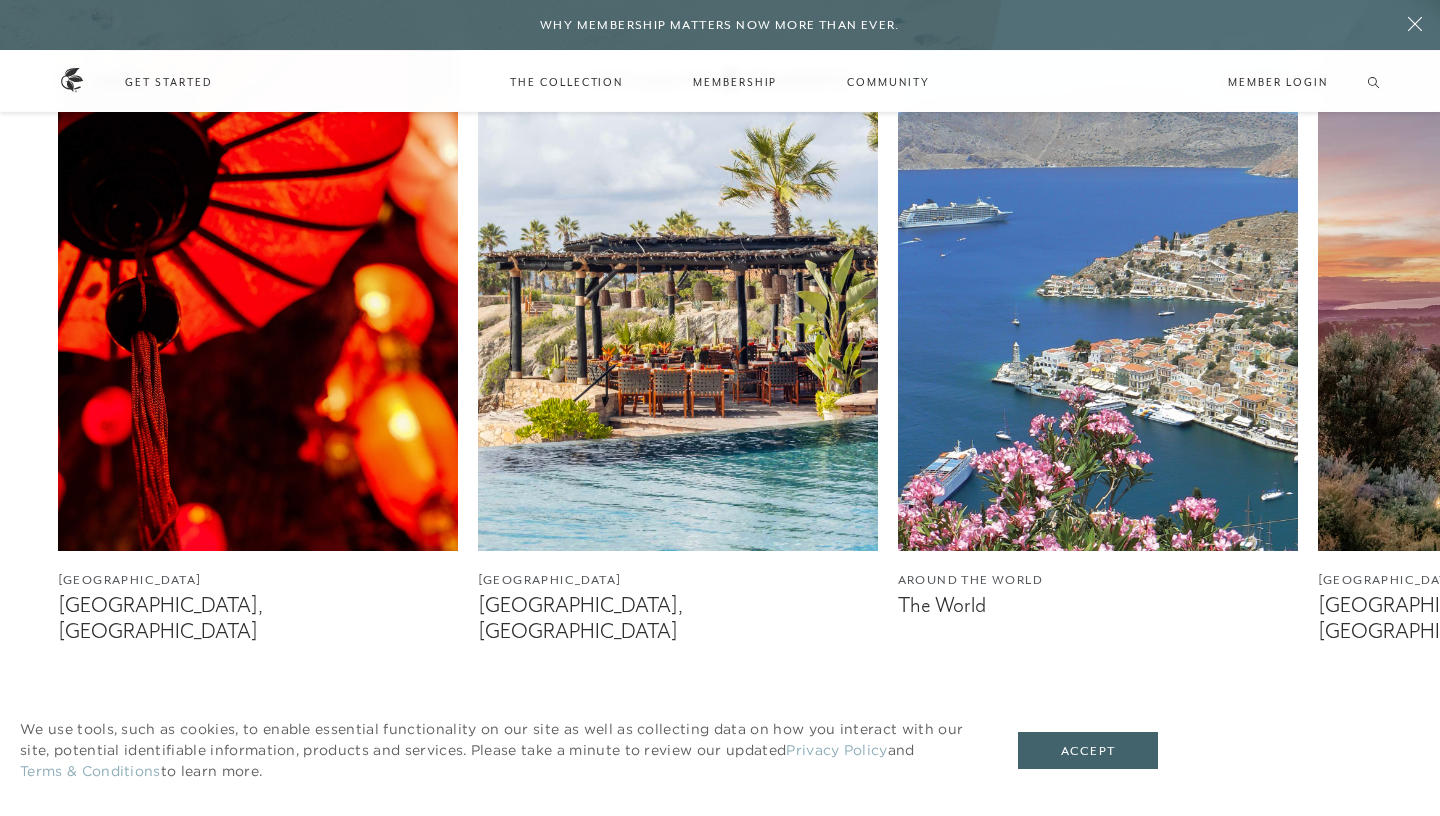 scroll, scrollTop: 1213, scrollLeft: 0, axis: vertical 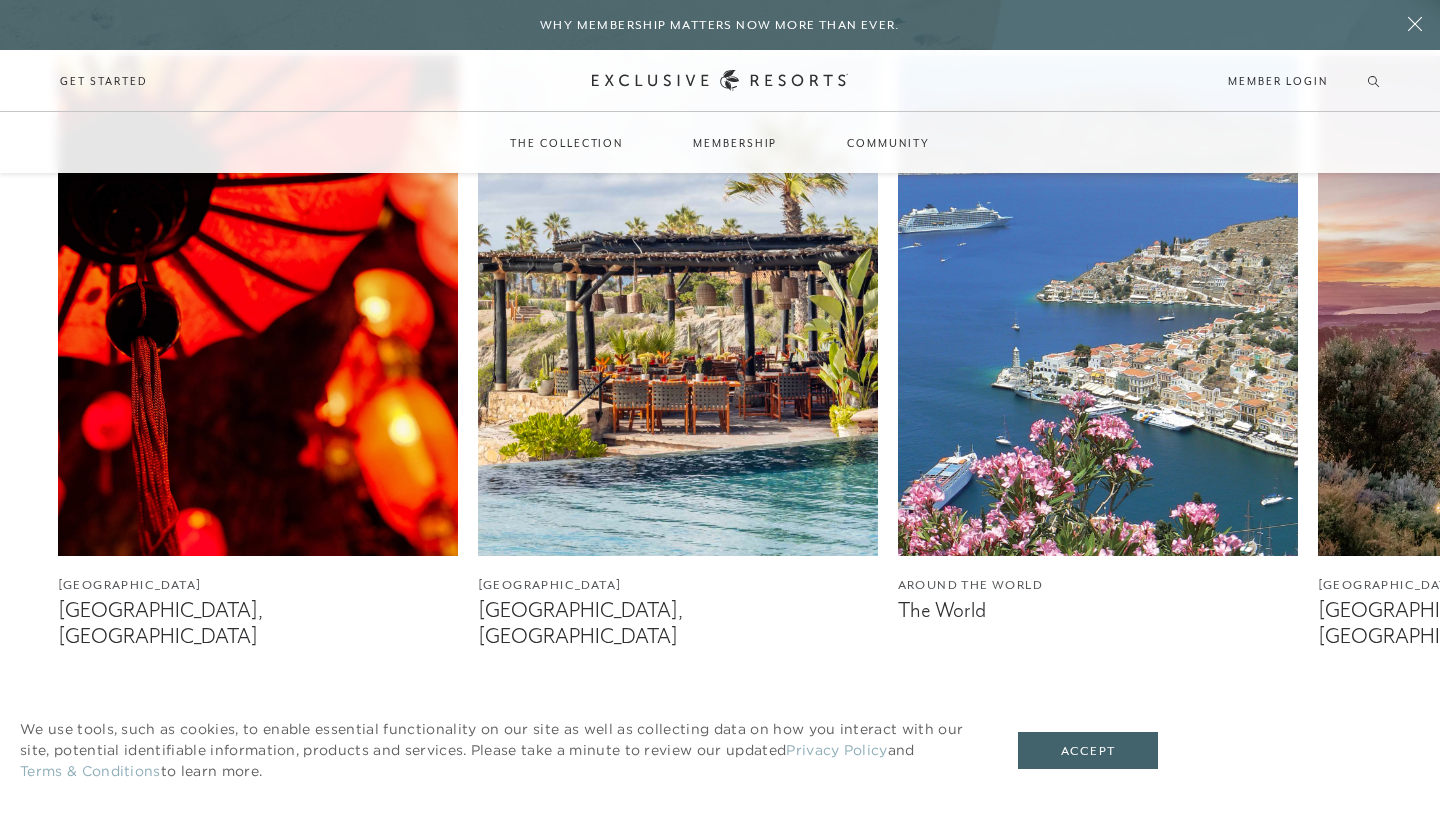 click at bounding box center [678, 306] 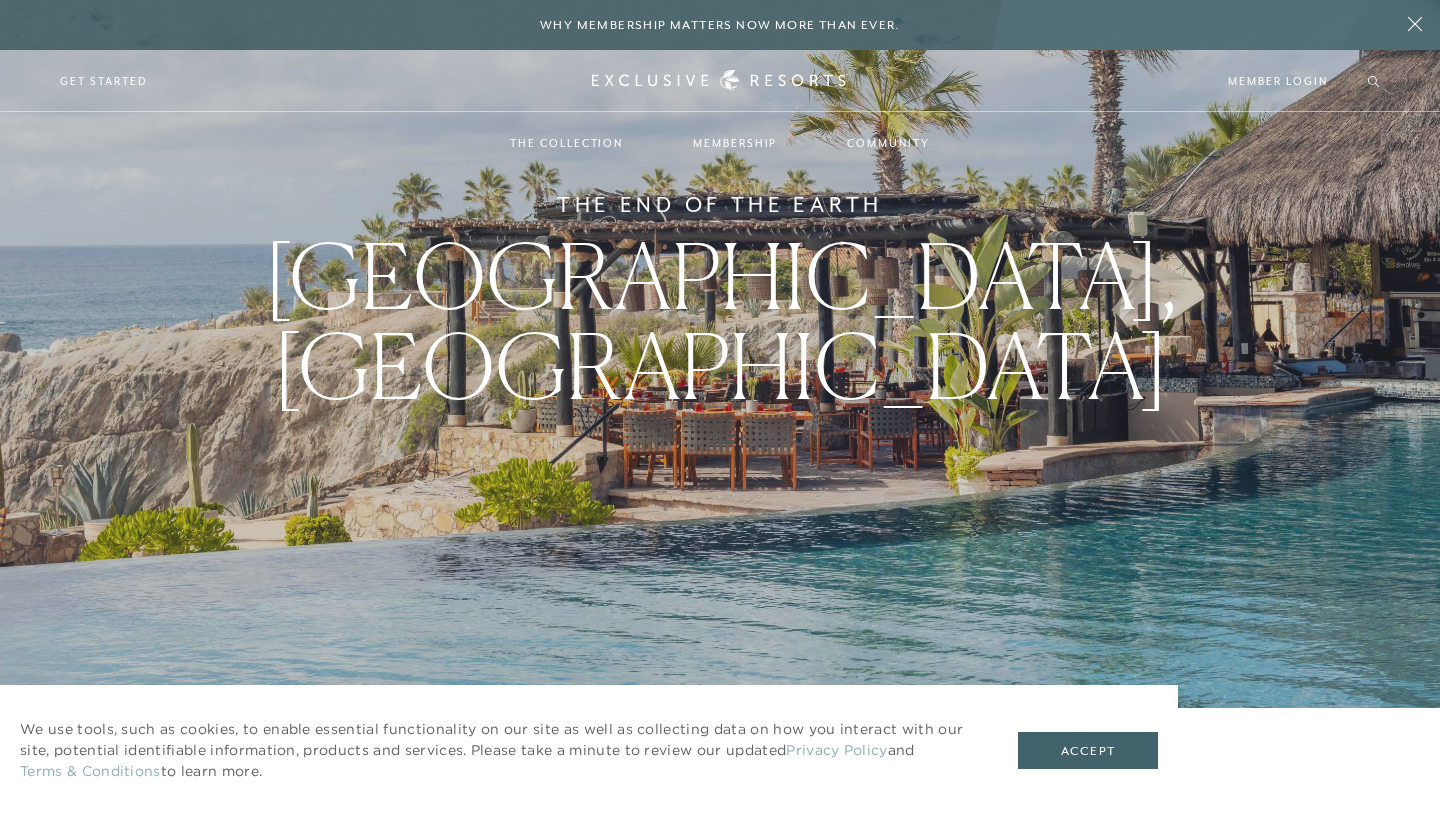 scroll, scrollTop: 0, scrollLeft: 0, axis: both 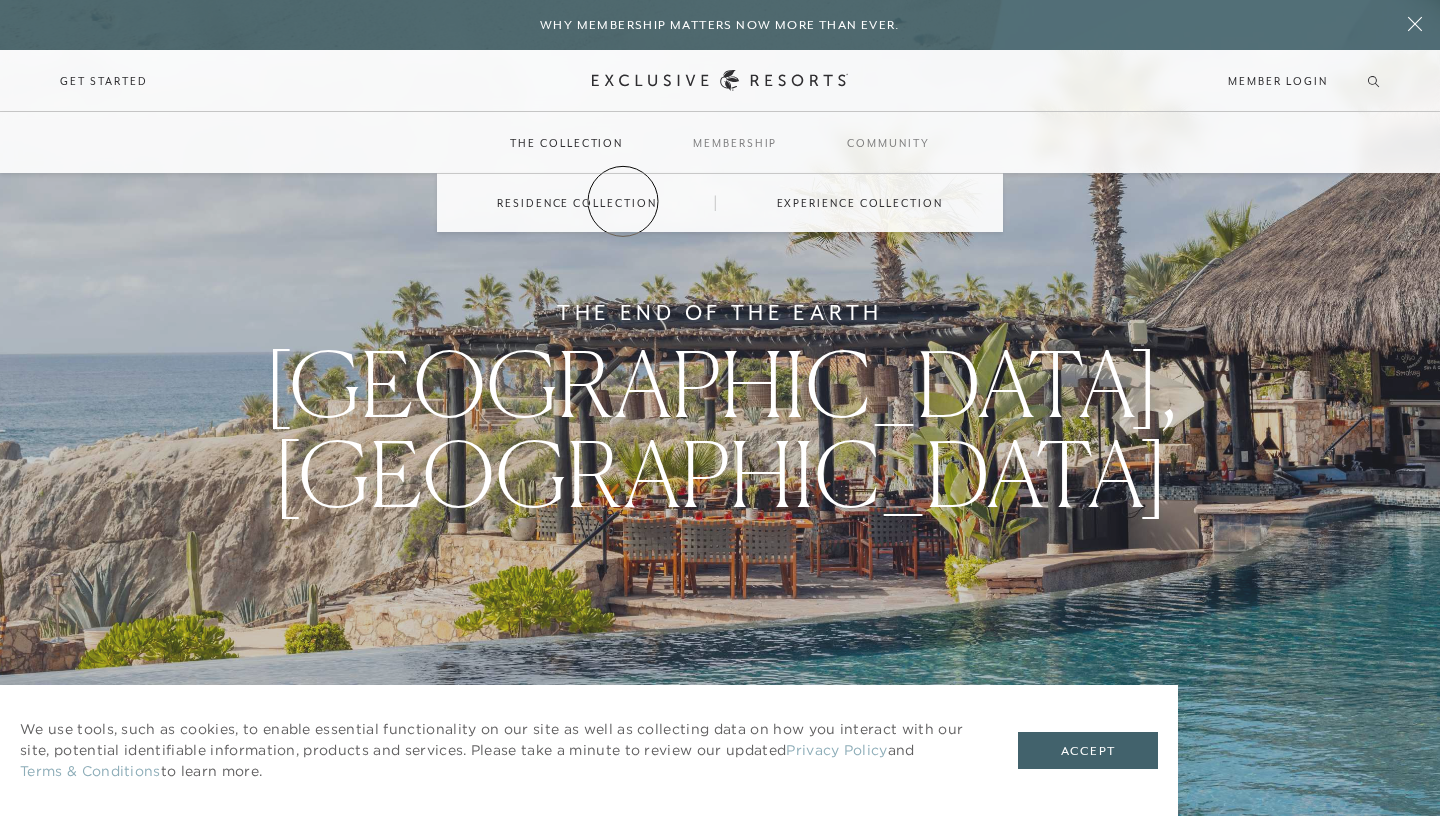 click on "Residence Collection" at bounding box center (576, 203) 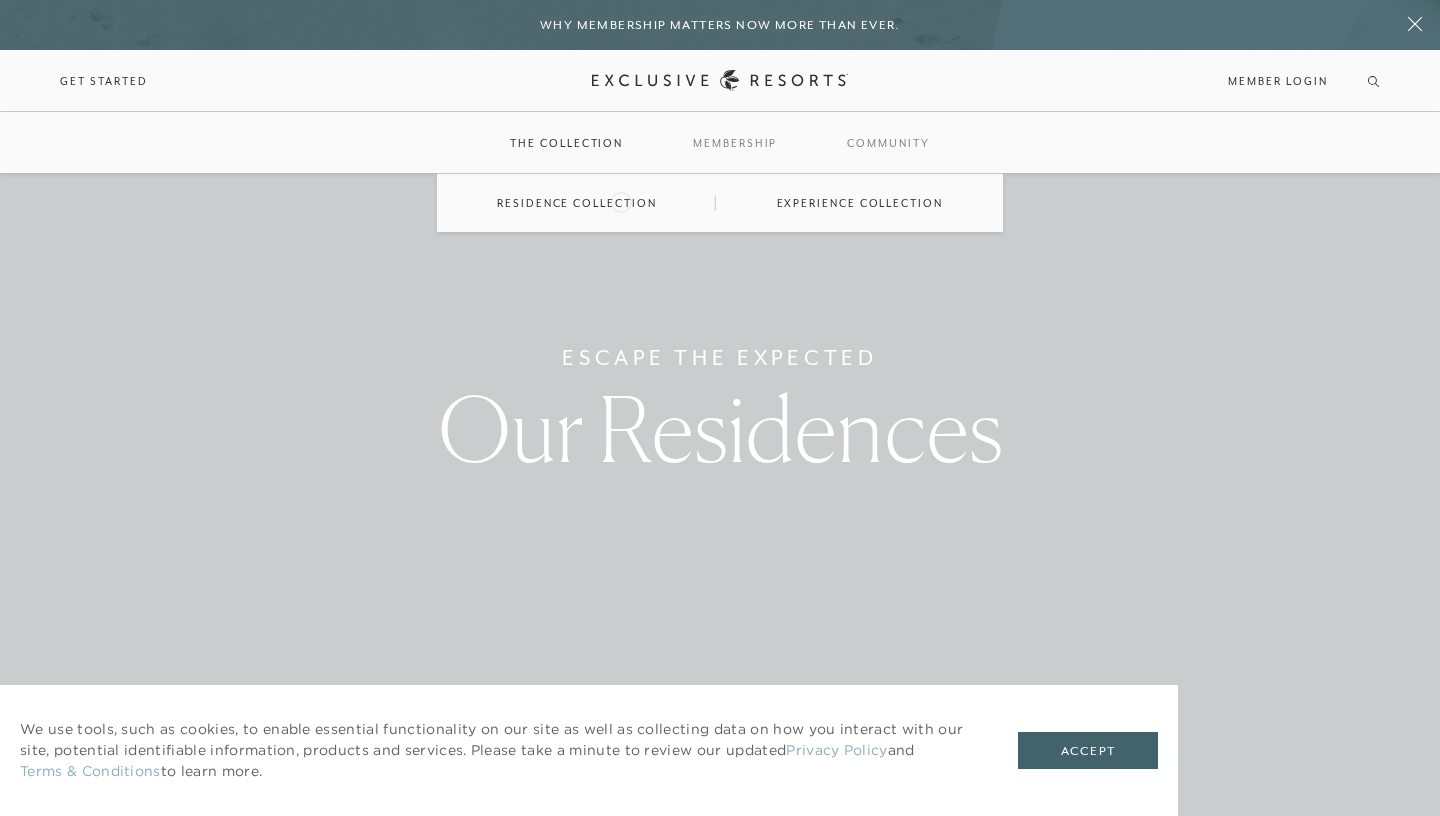 click on "Residence Collection" at bounding box center [576, 203] 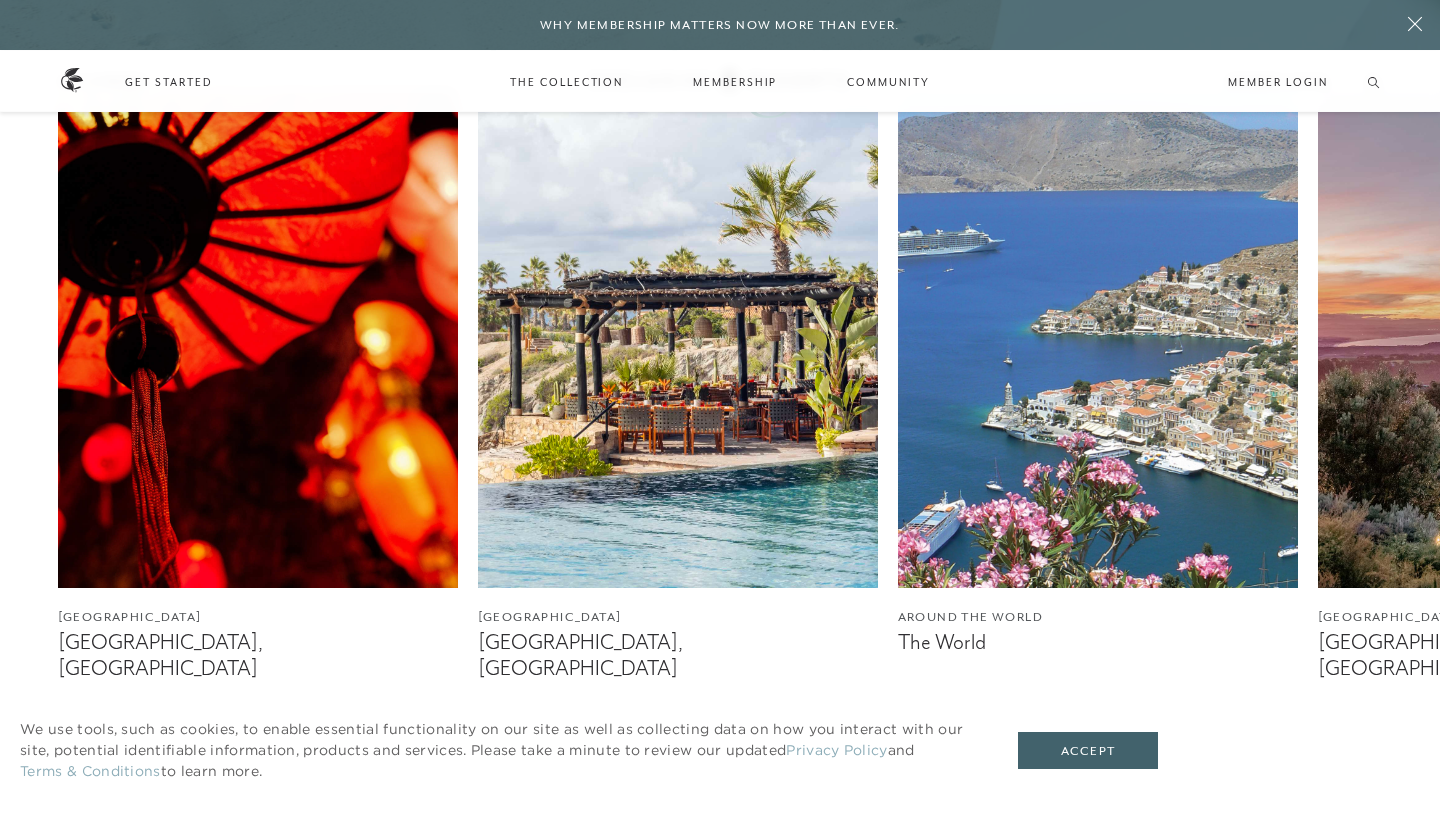 scroll, scrollTop: 1182, scrollLeft: 0, axis: vertical 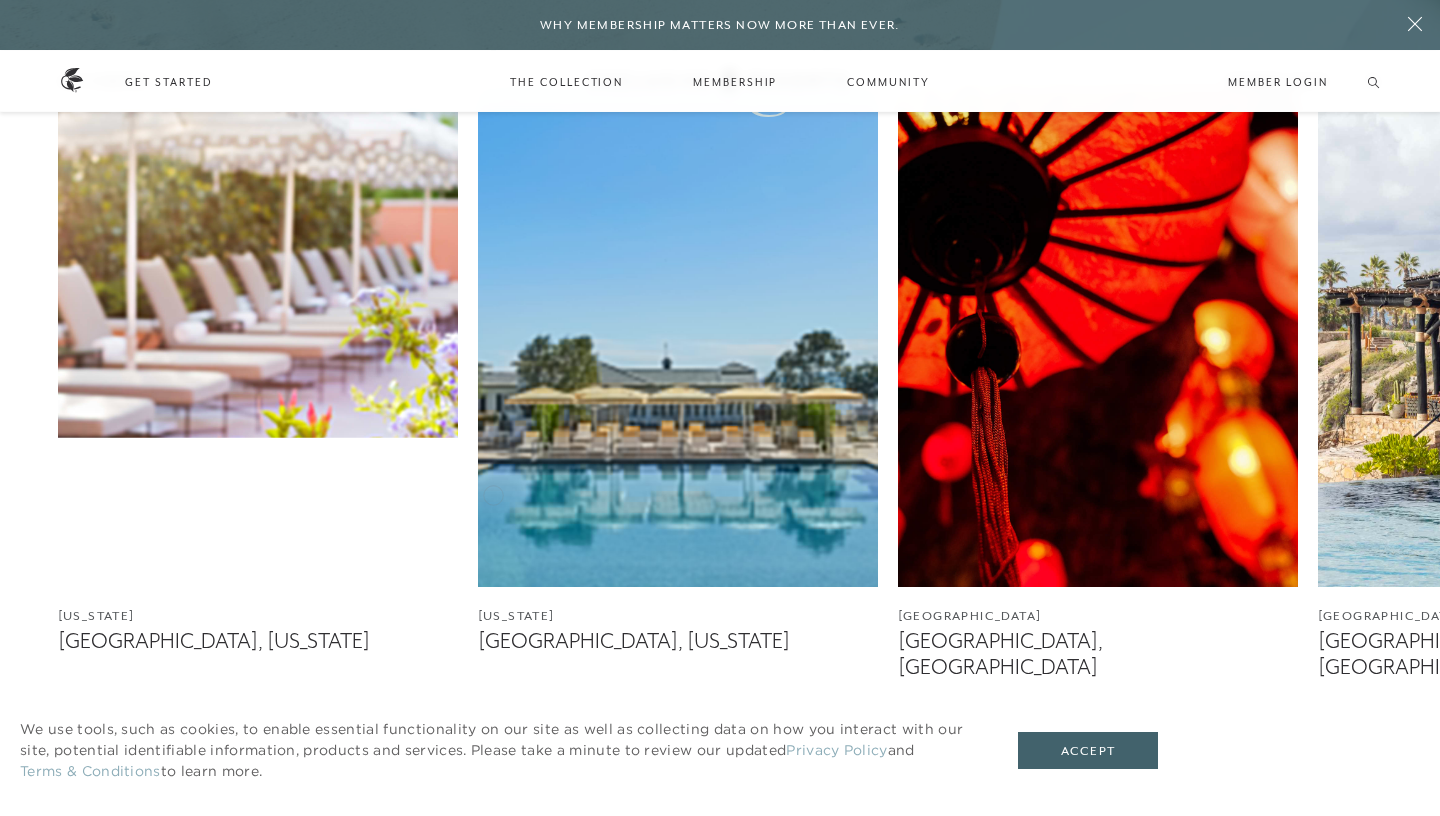 click at bounding box center [678, 337] 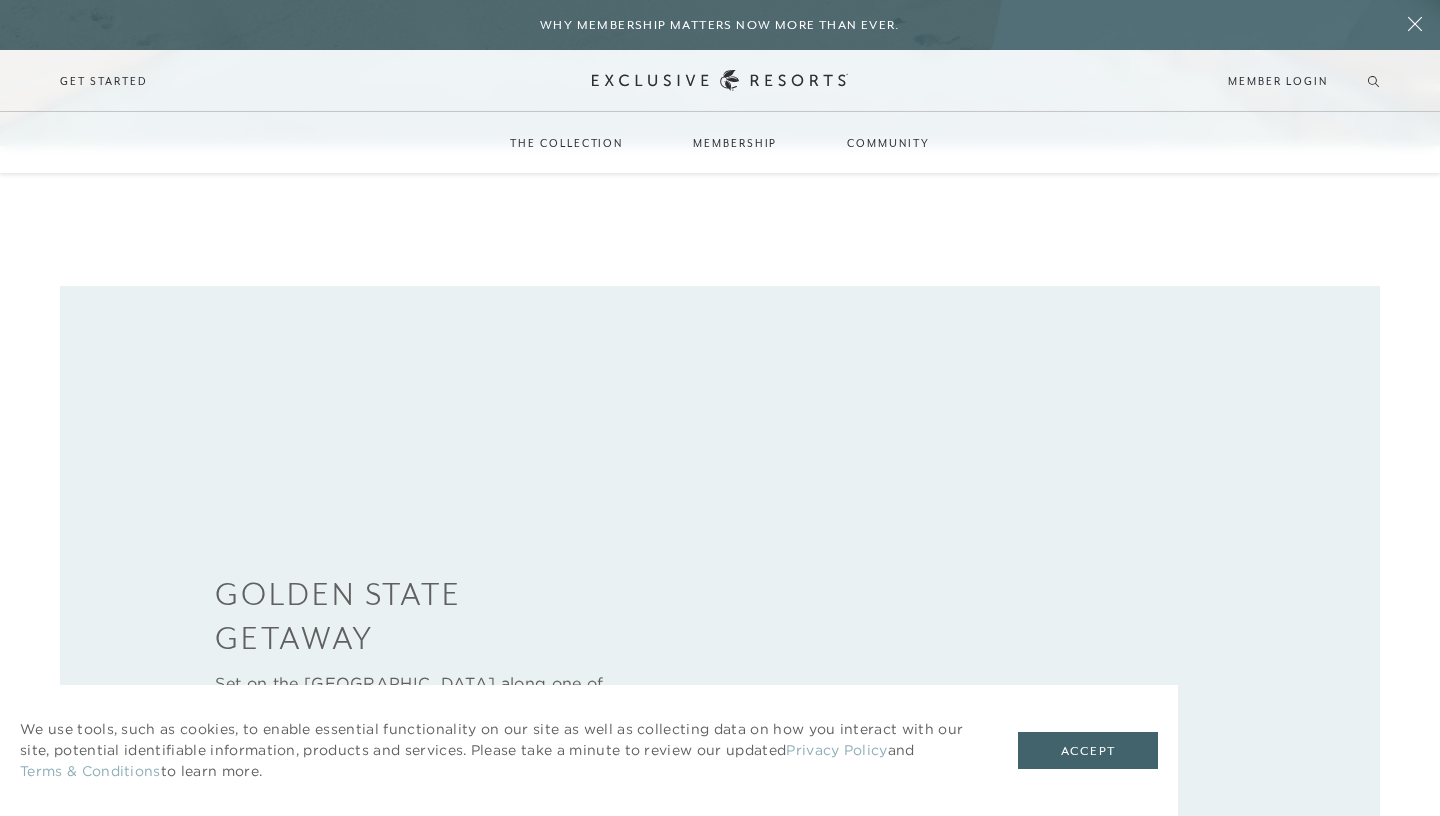 scroll, scrollTop: 0, scrollLeft: 0, axis: both 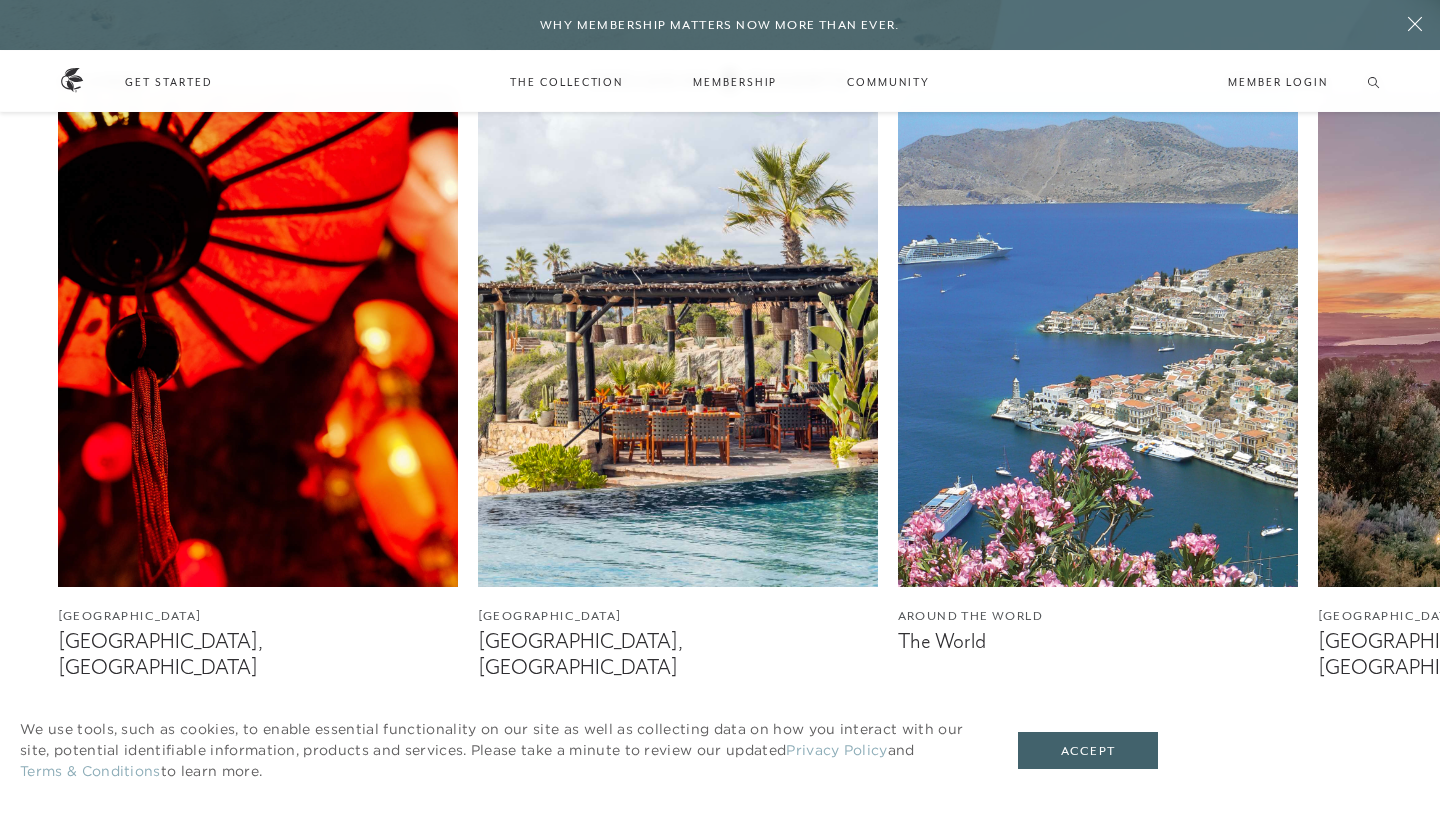 click at bounding box center (678, 337) 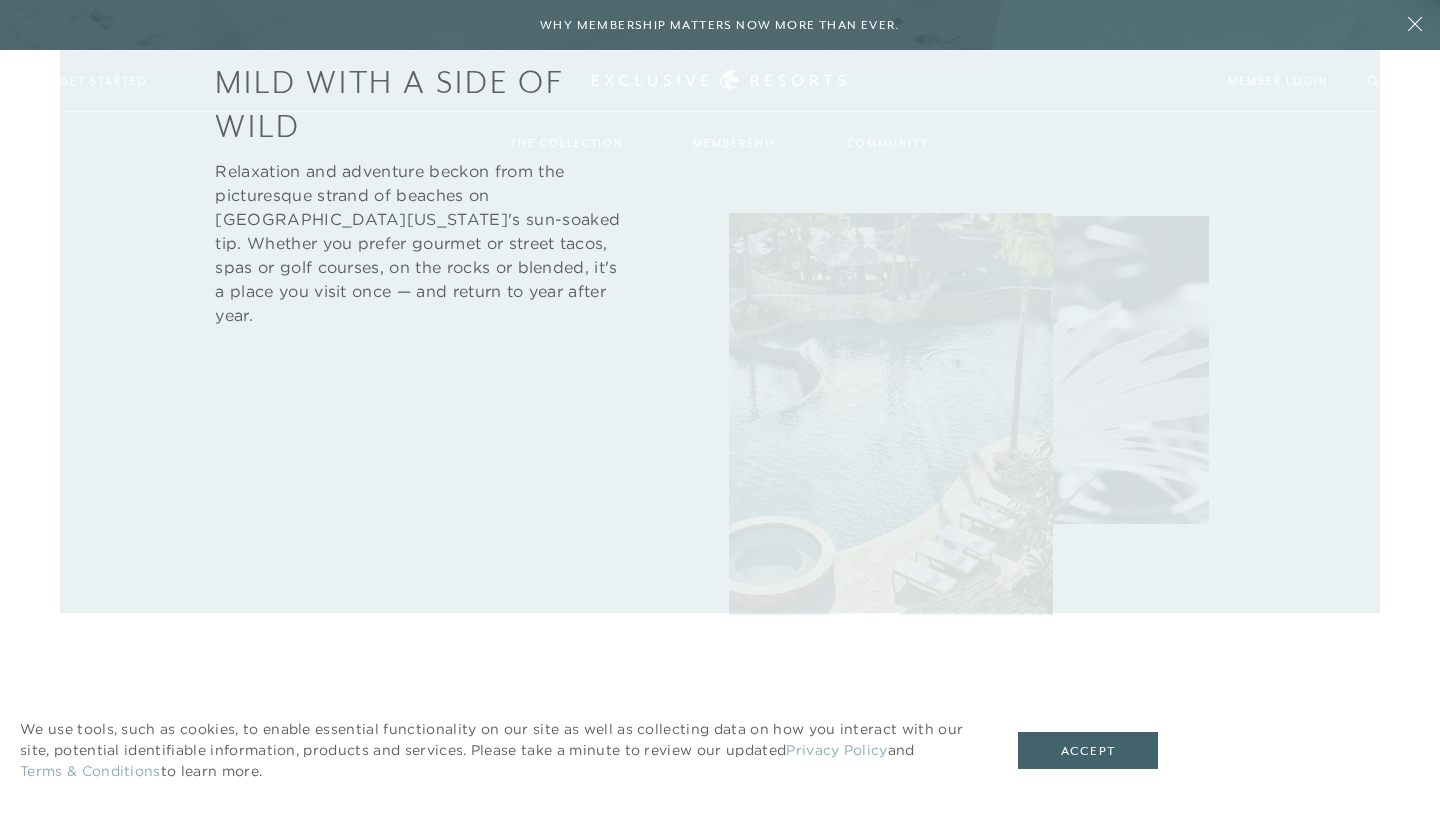 scroll, scrollTop: 0, scrollLeft: 0, axis: both 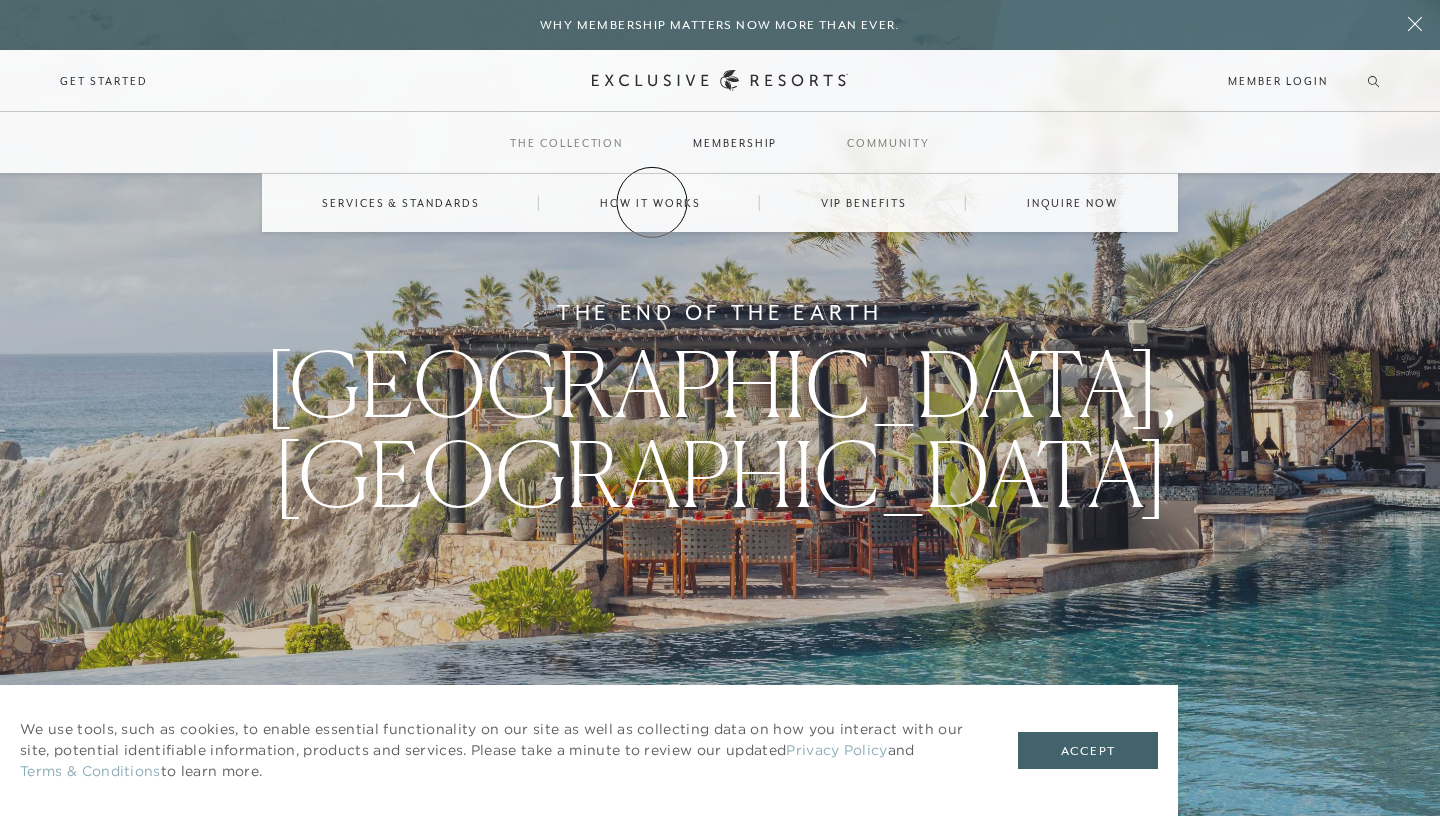 click on "How it works" at bounding box center (650, 203) 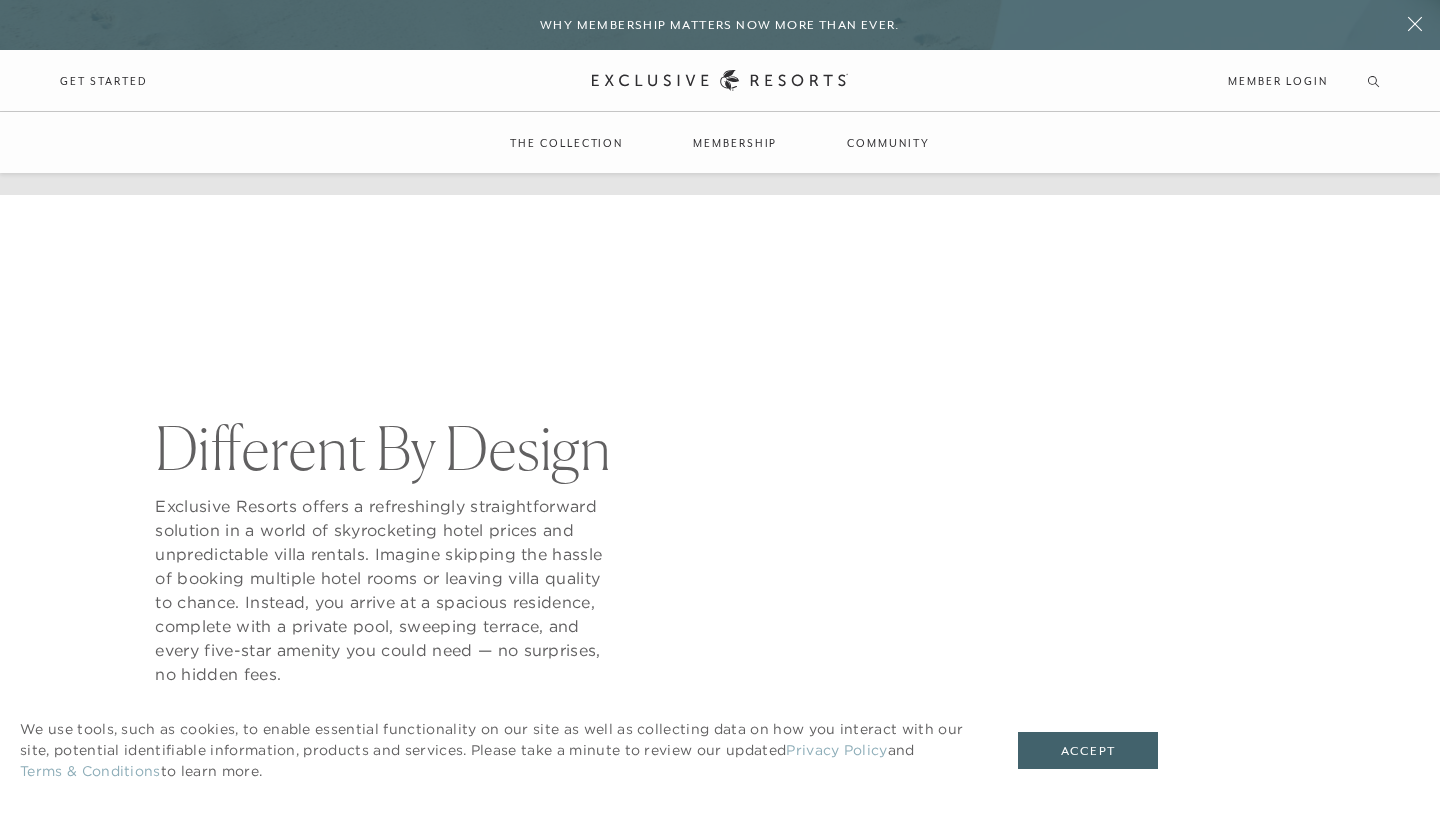 scroll, scrollTop: 608, scrollLeft: 0, axis: vertical 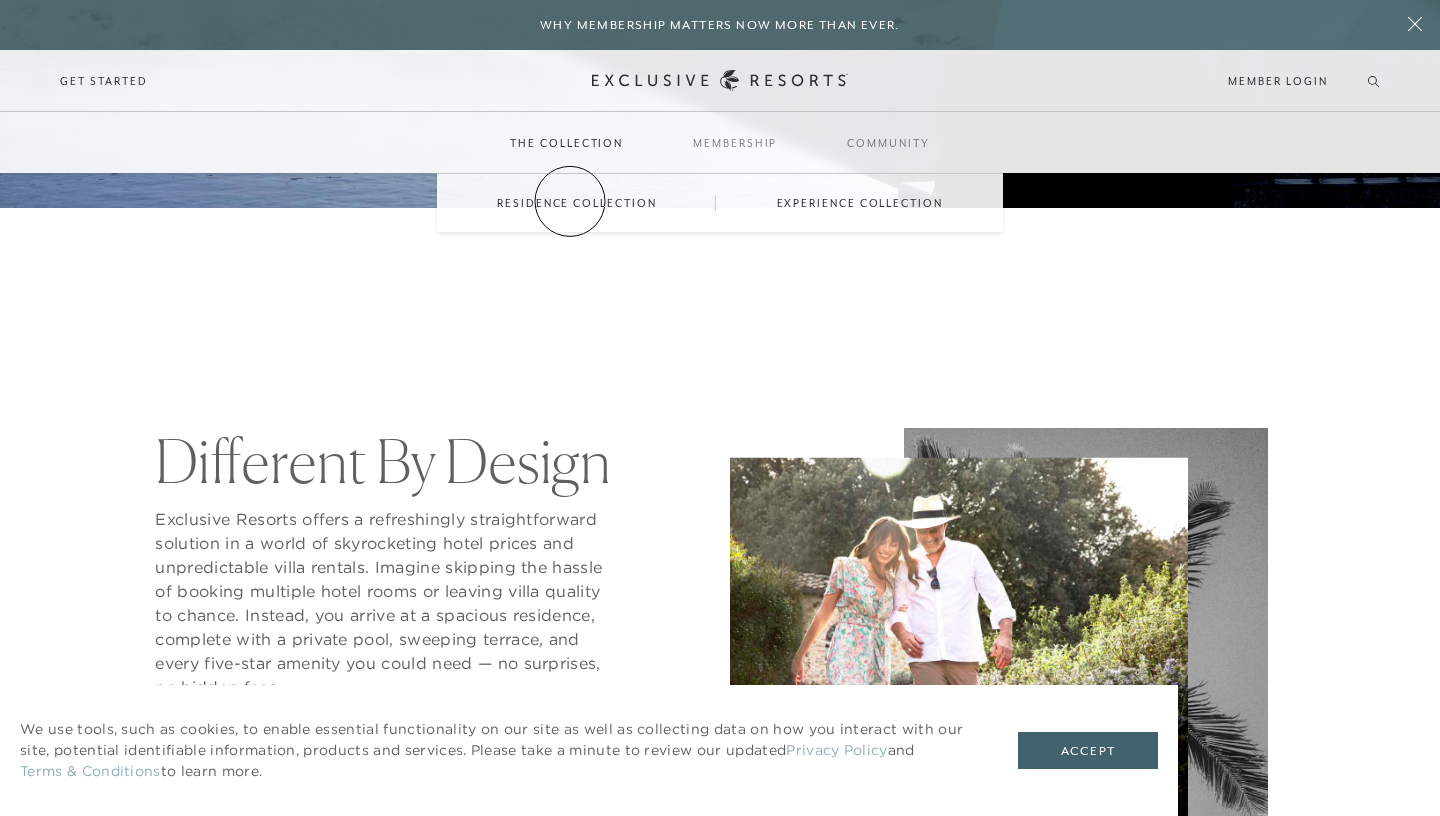 click on "Residence Collection" at bounding box center (576, 203) 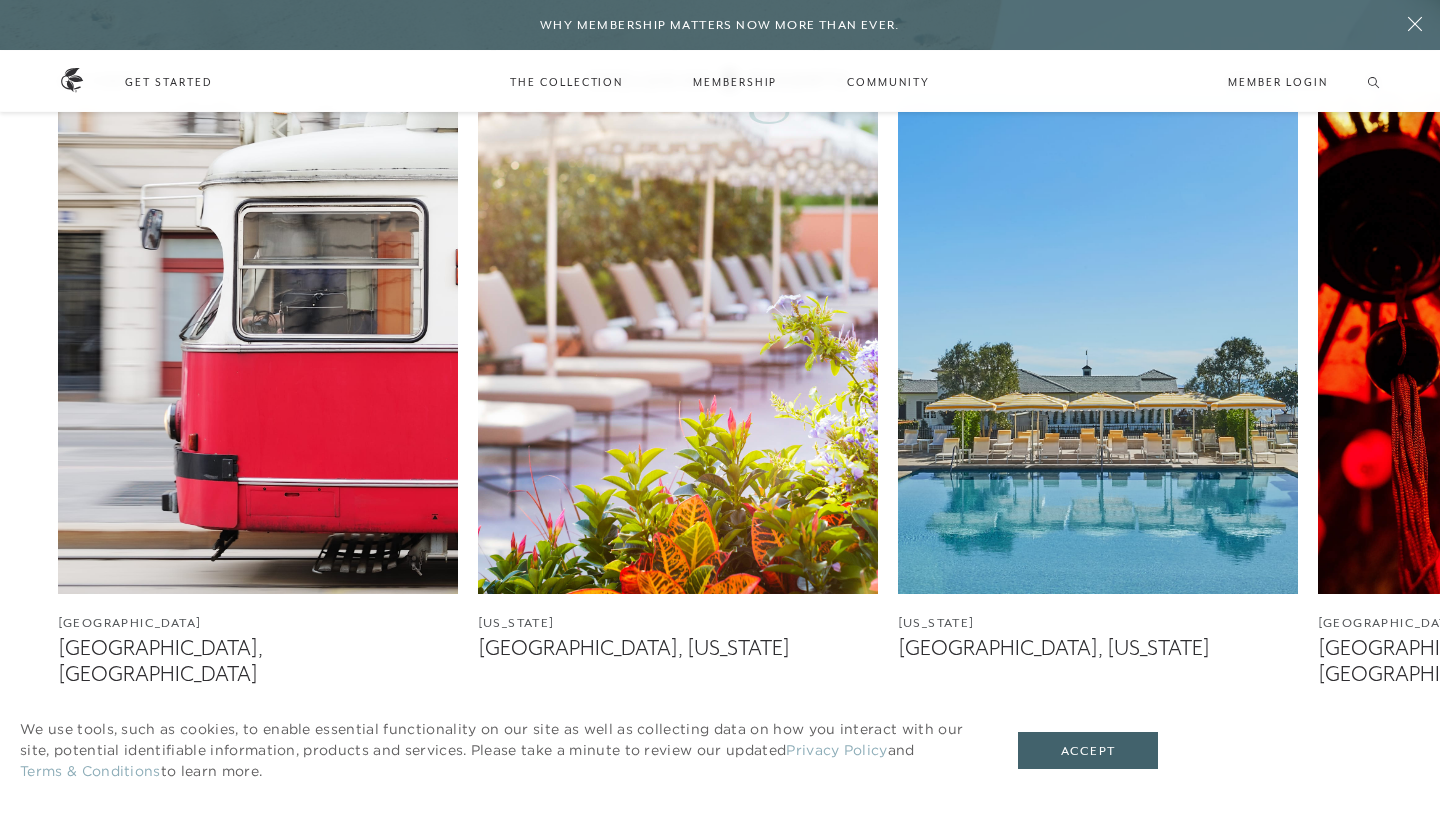 scroll, scrollTop: 1172, scrollLeft: 0, axis: vertical 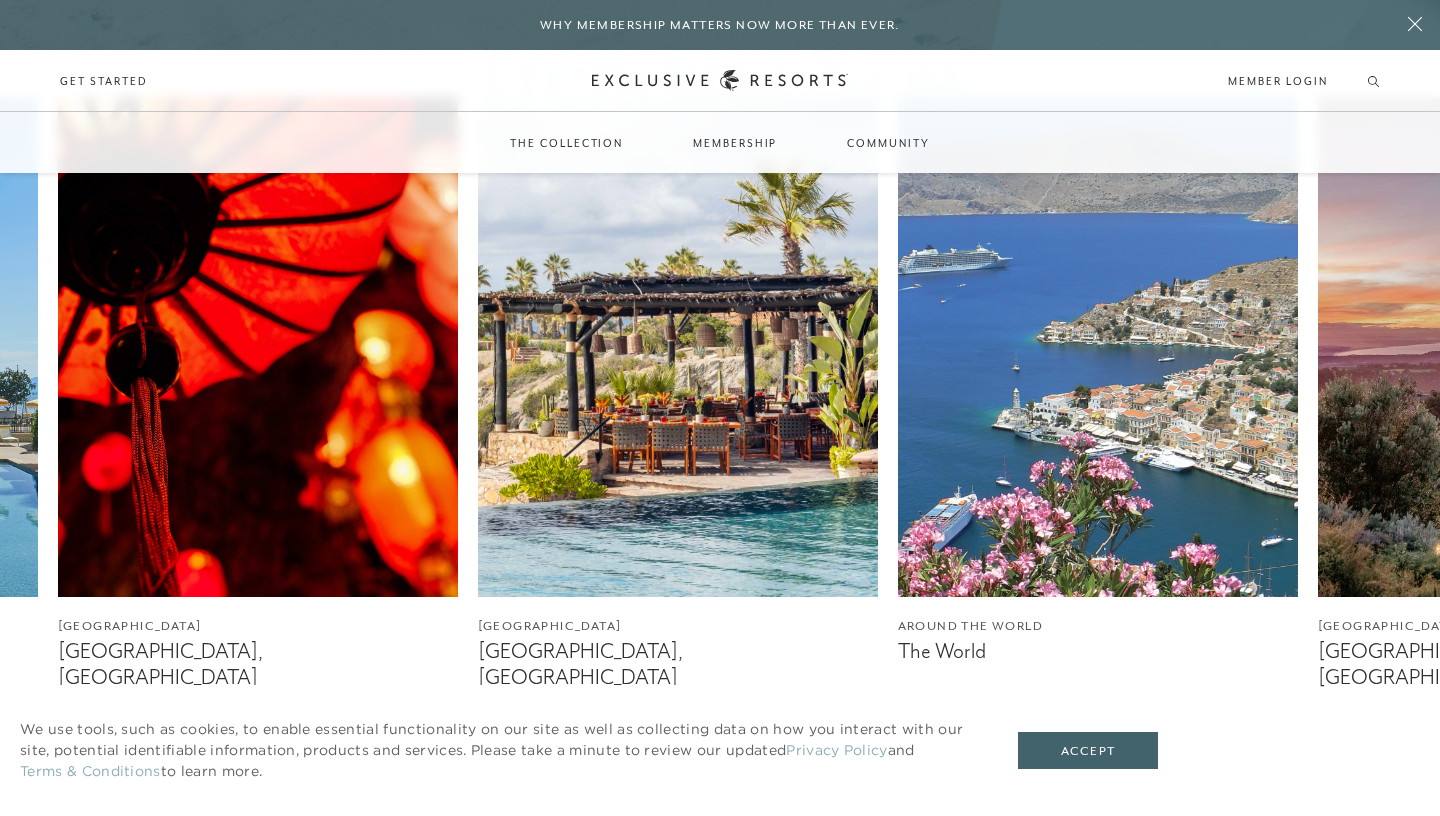 click at bounding box center [678, 347] 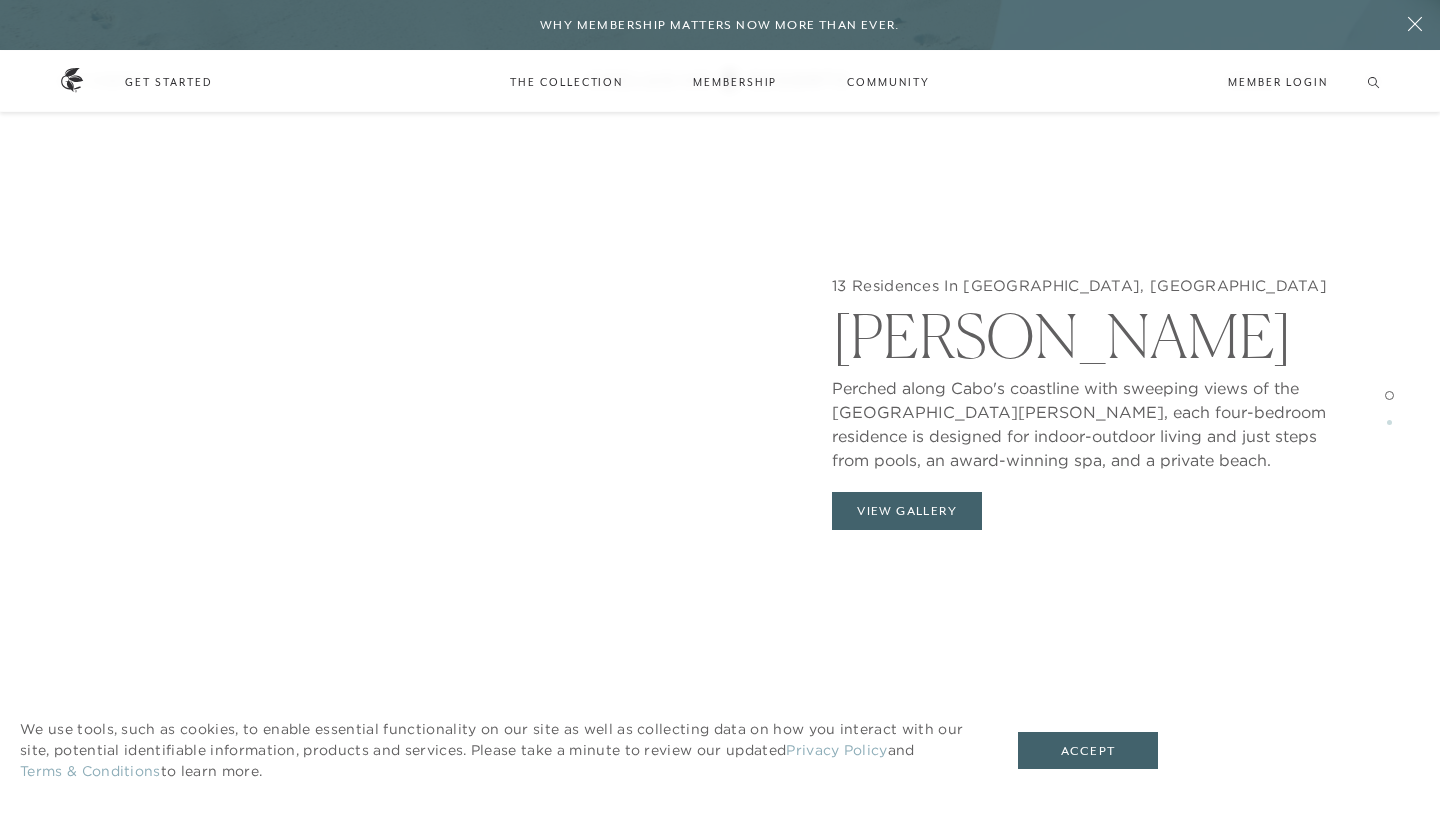 scroll, scrollTop: 2074, scrollLeft: 0, axis: vertical 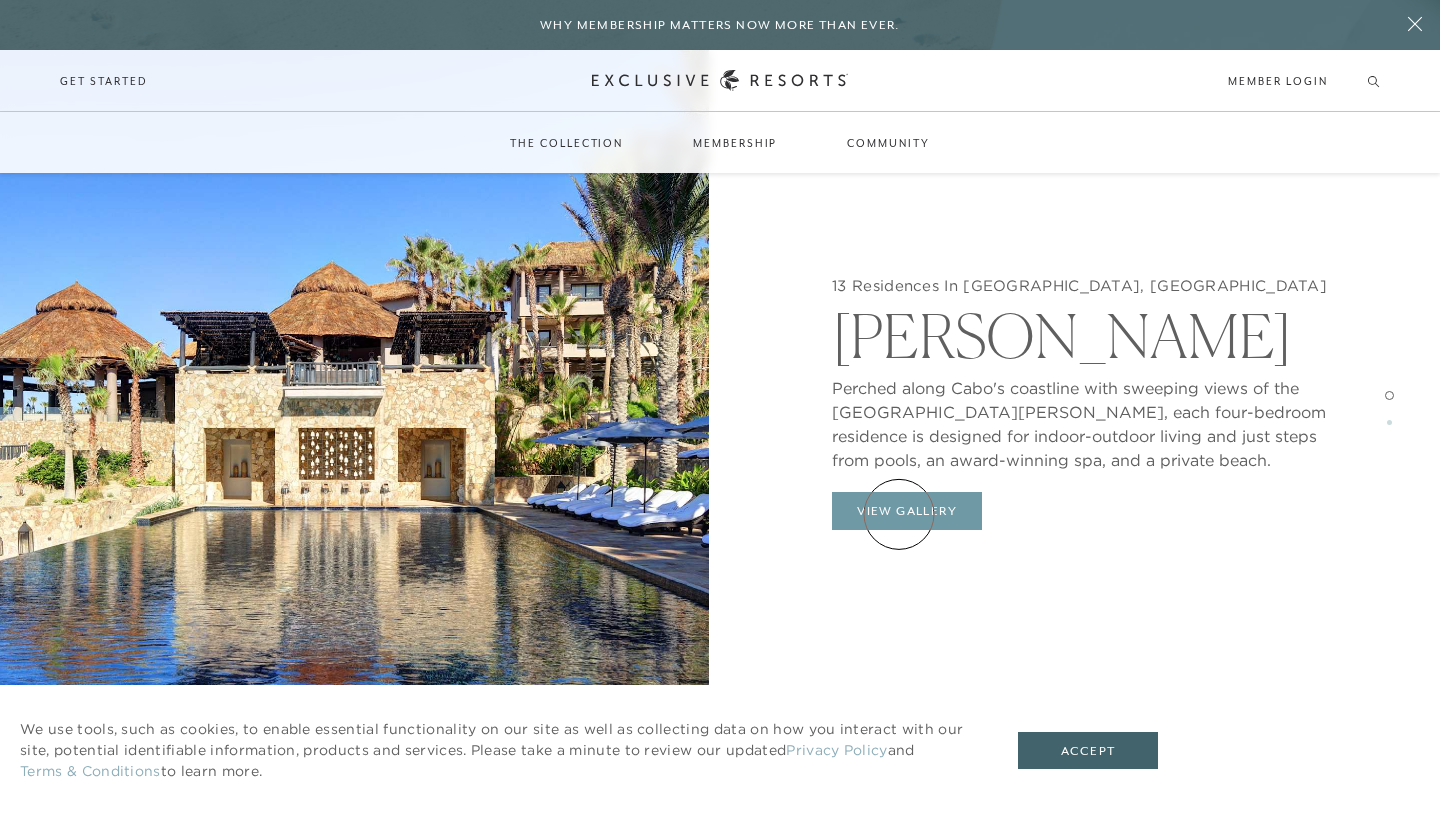 click on "View Gallery" at bounding box center (907, 511) 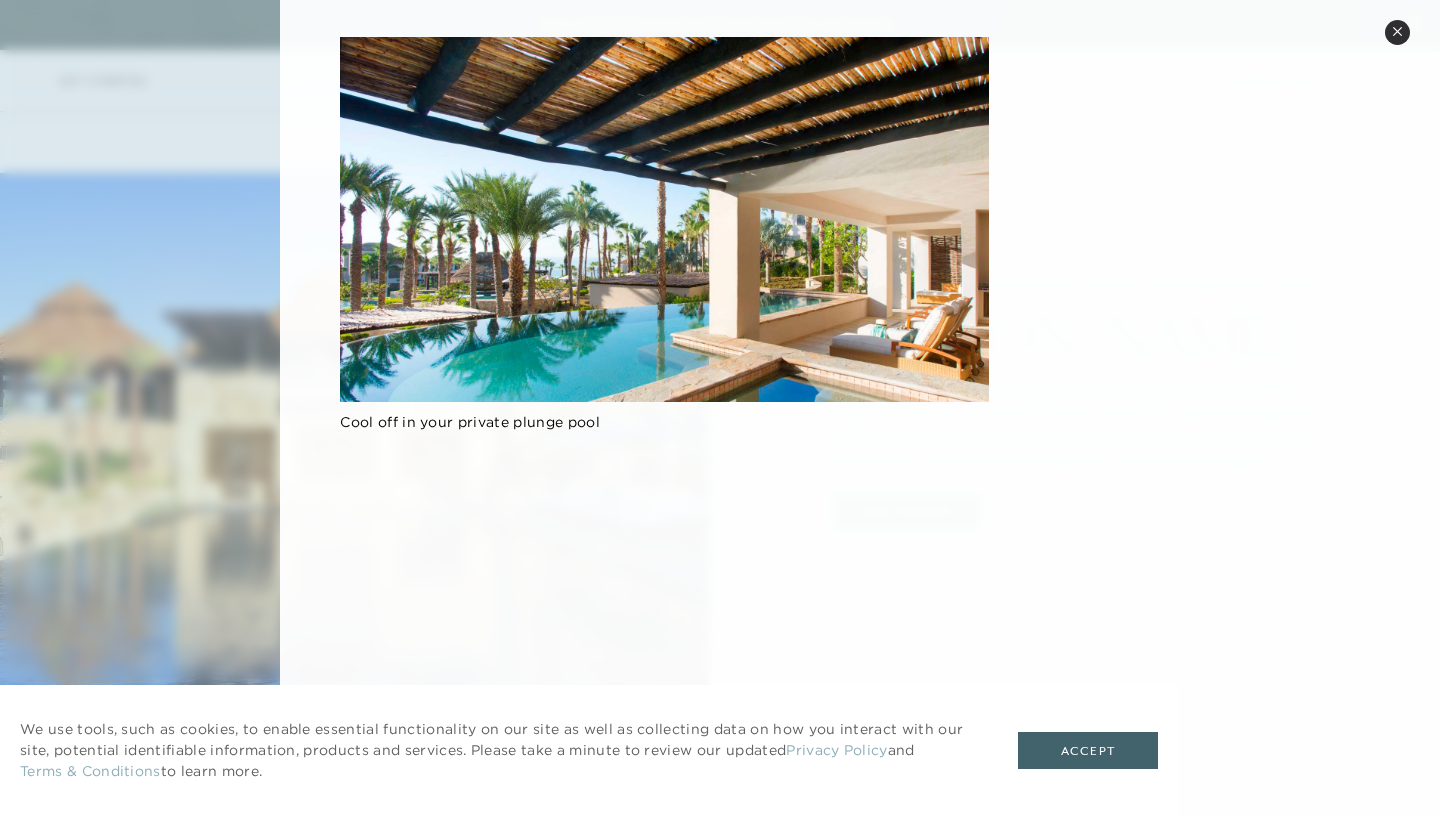 scroll, scrollTop: 1502, scrollLeft: 0, axis: vertical 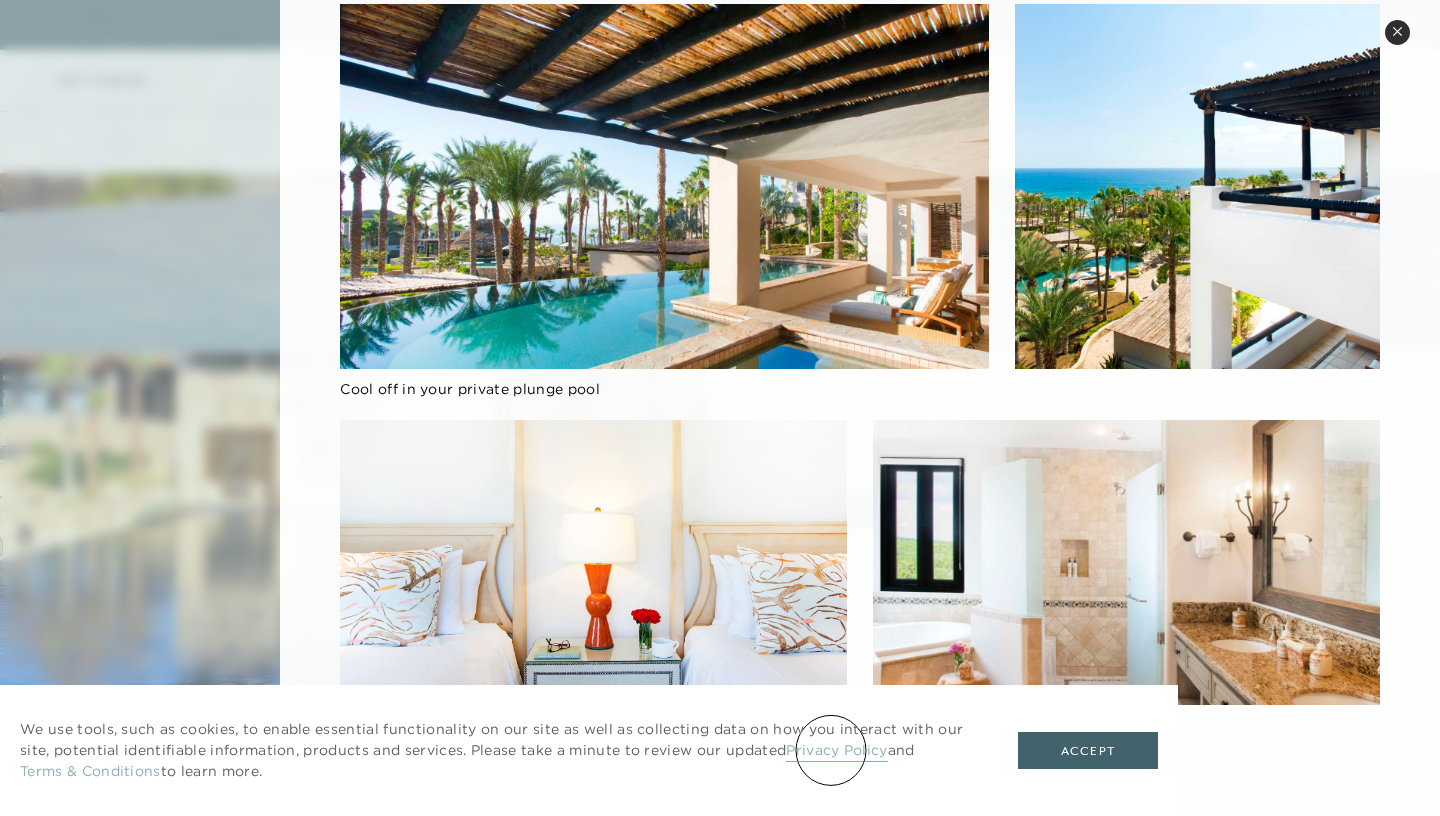 click on "Privacy Policy" at bounding box center [836, 751] 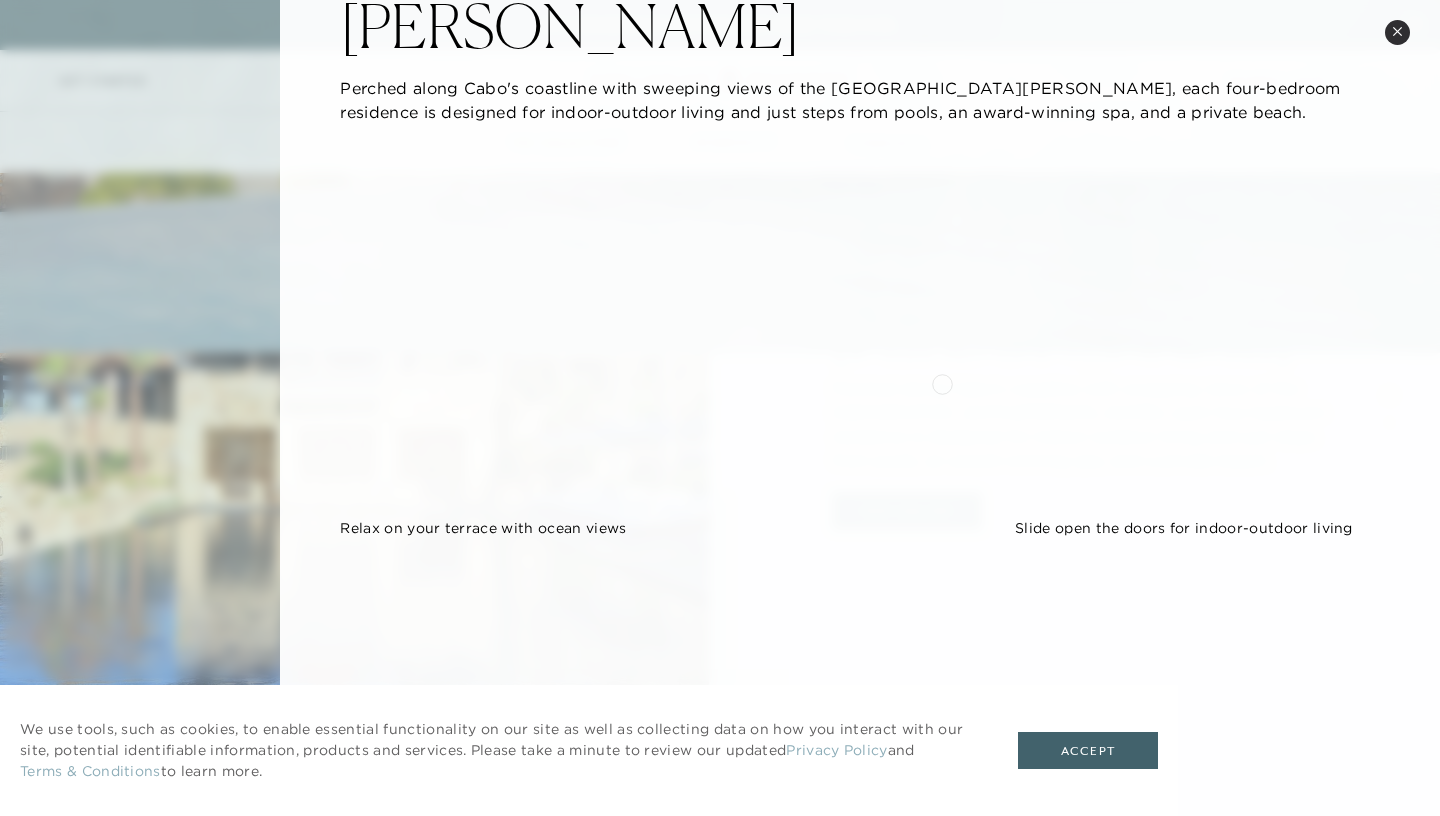 scroll, scrollTop: 0, scrollLeft: 0, axis: both 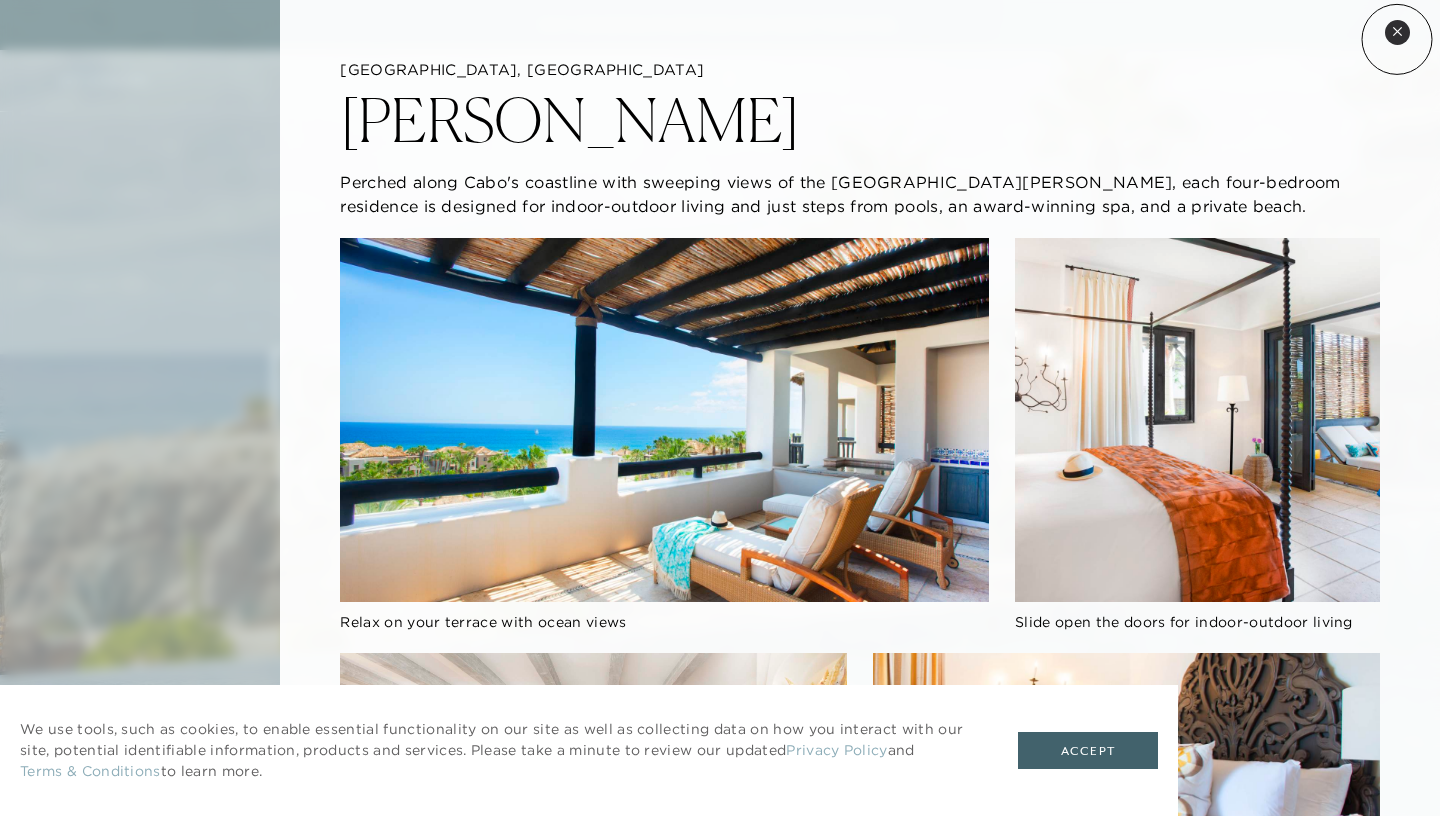 click on "Close quickview" at bounding box center [1397, 32] 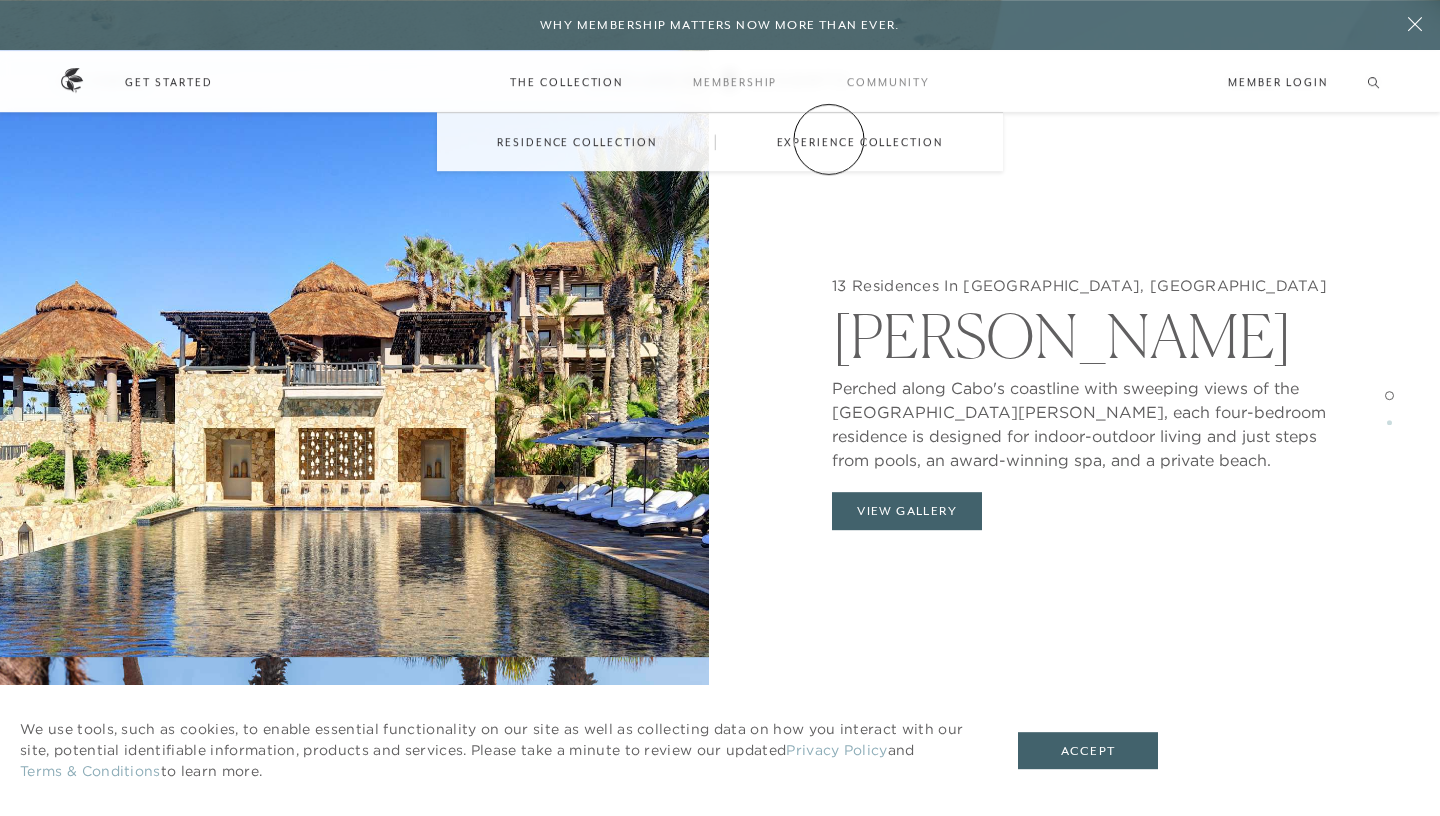 click on "Experience Collection" at bounding box center [860, 142] 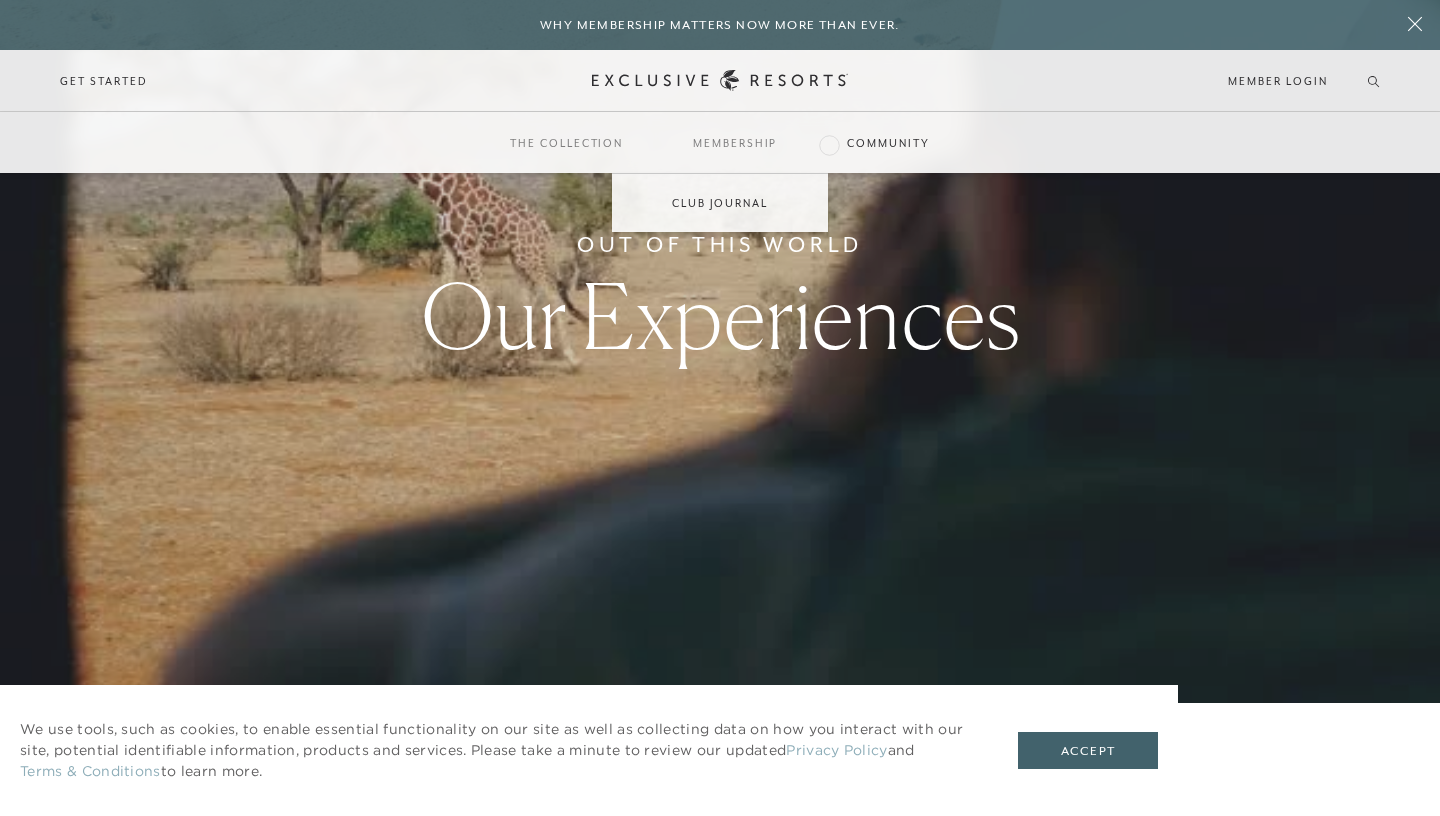scroll, scrollTop: 0, scrollLeft: 0, axis: both 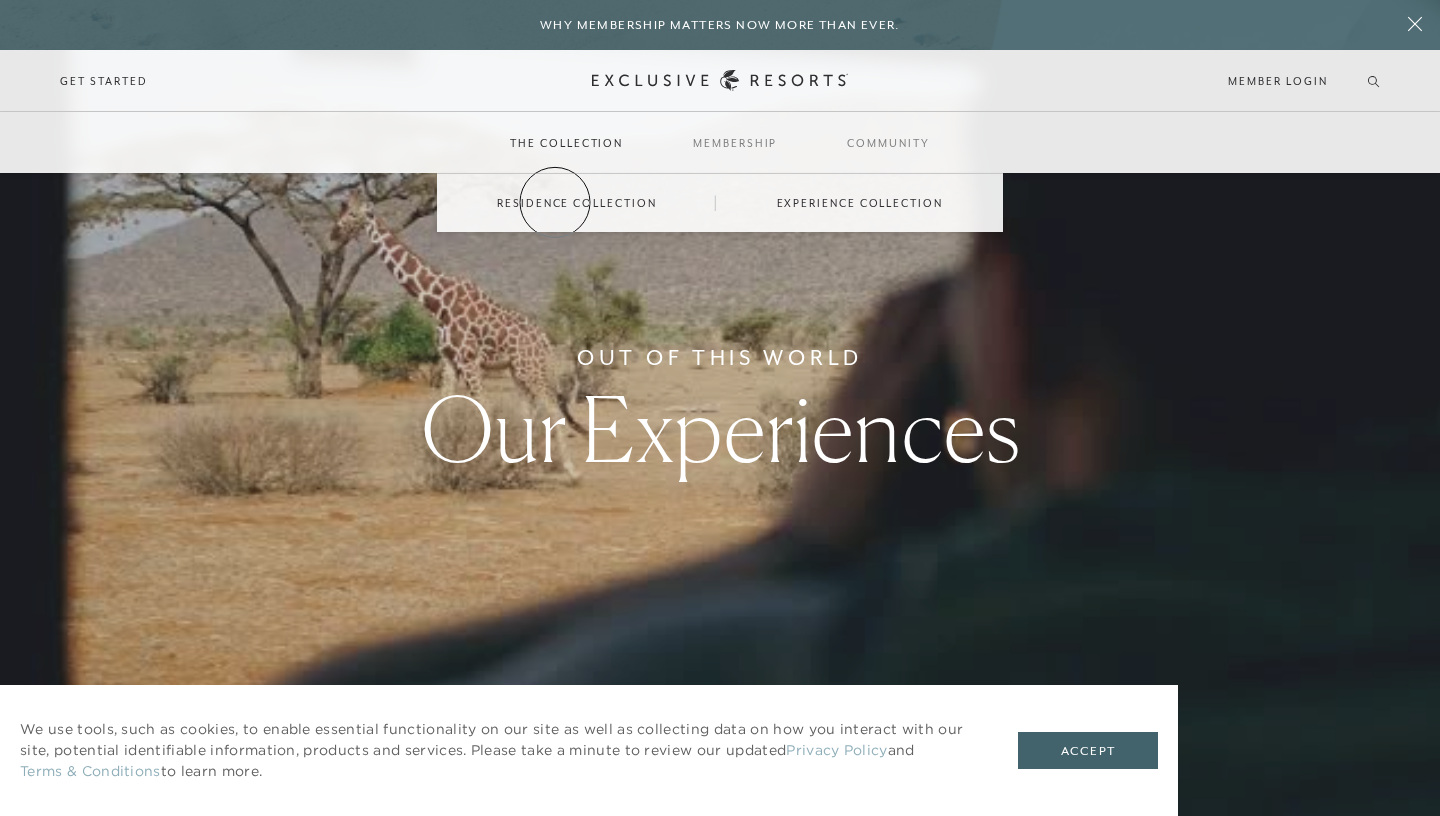 click on "Residence Collection" at bounding box center [576, 203] 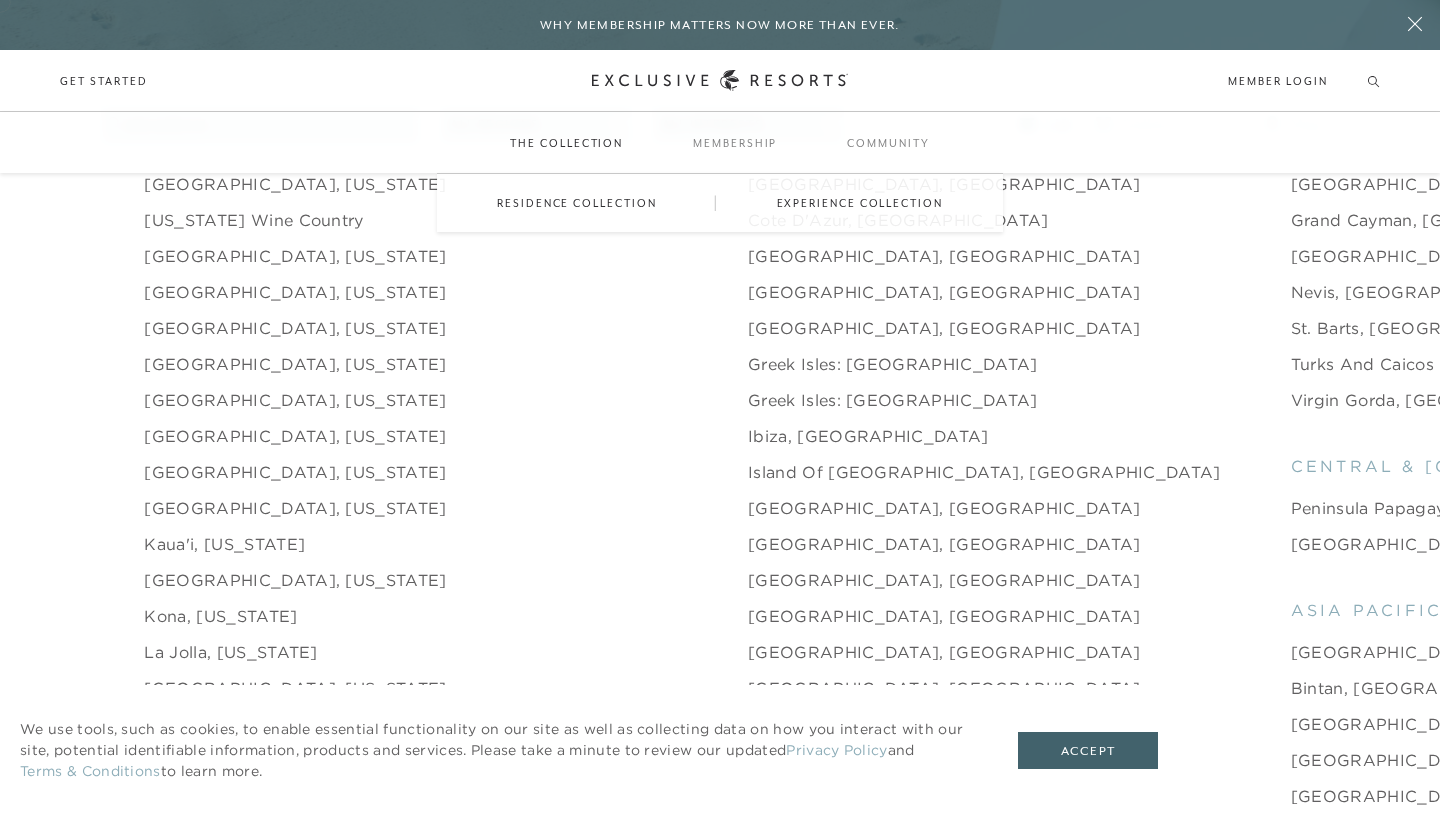 scroll, scrollTop: 2208, scrollLeft: 0, axis: vertical 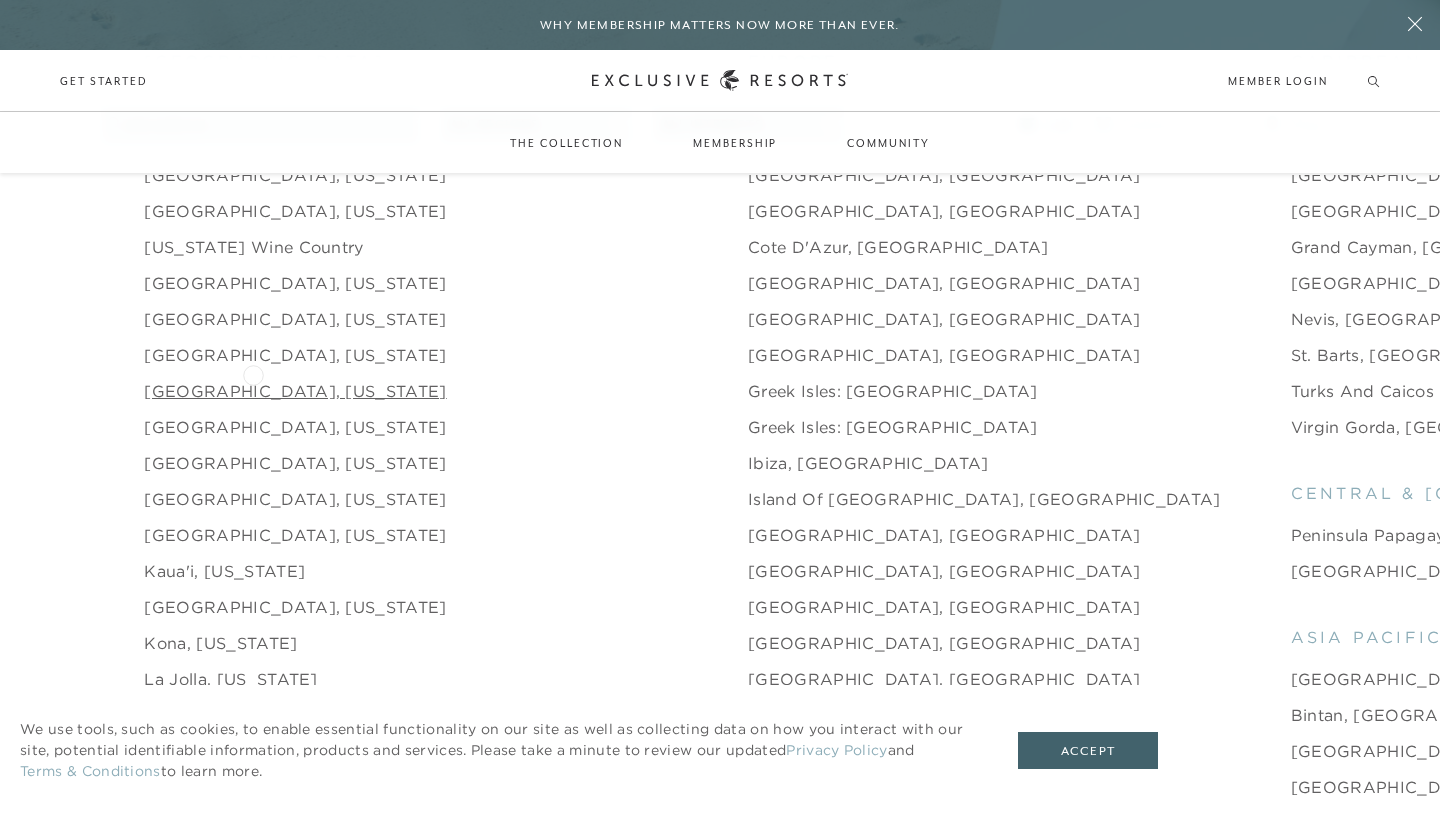 click on "Deer Valley, Utah" at bounding box center [295, 391] 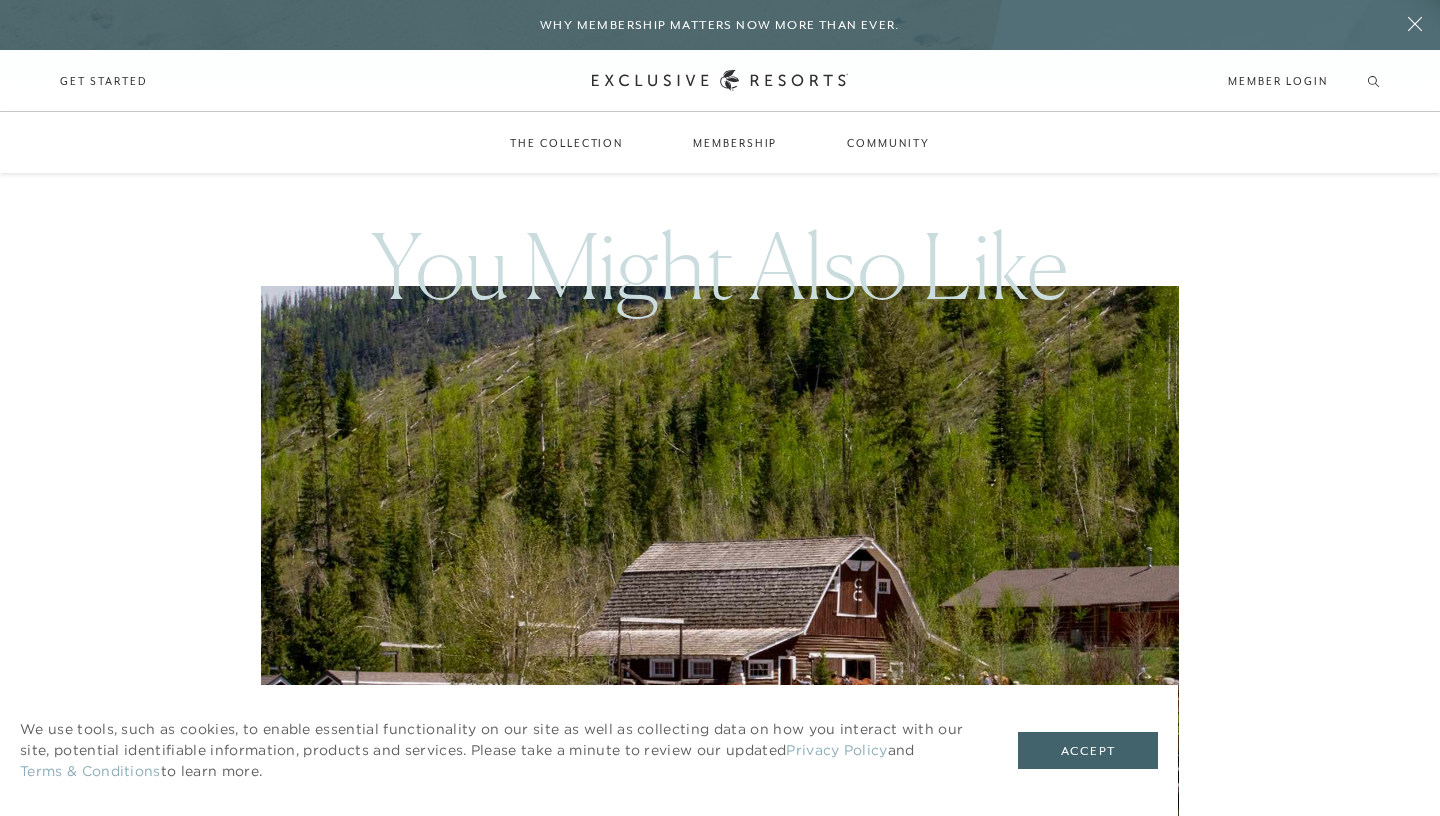 scroll, scrollTop: 5396, scrollLeft: 0, axis: vertical 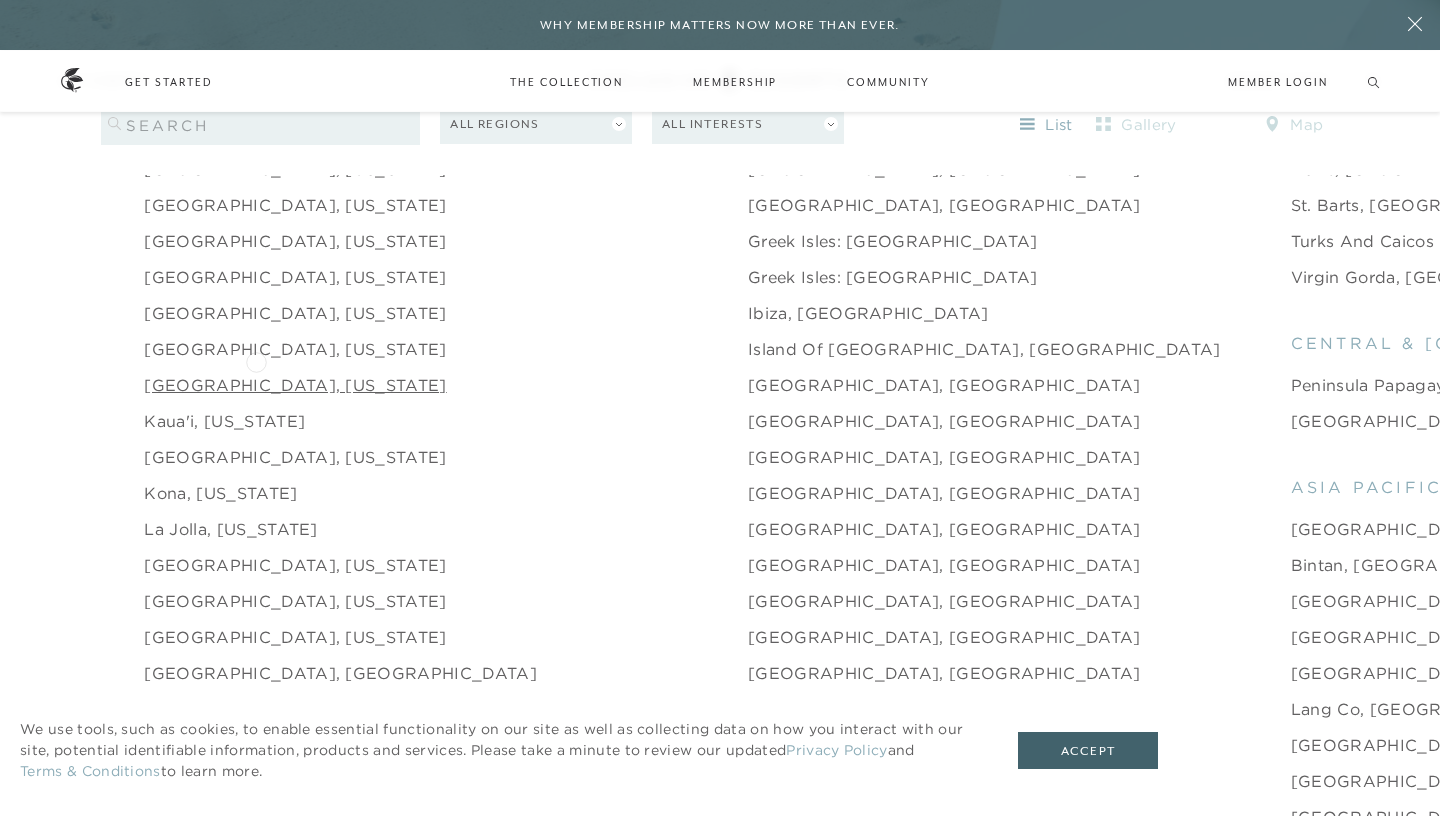 click on "Jackson, Wyoming" at bounding box center [295, 385] 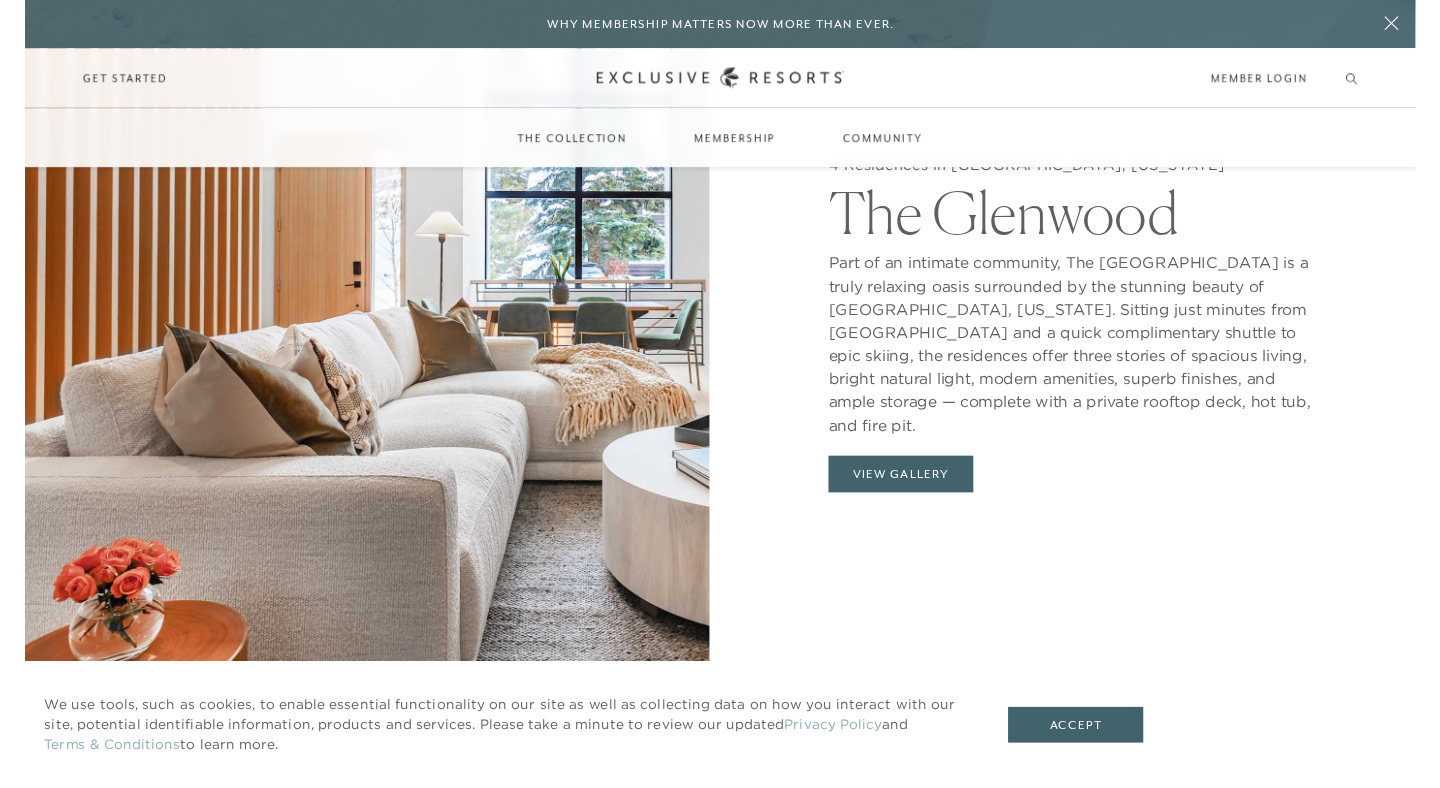 scroll, scrollTop: 2040, scrollLeft: 0, axis: vertical 